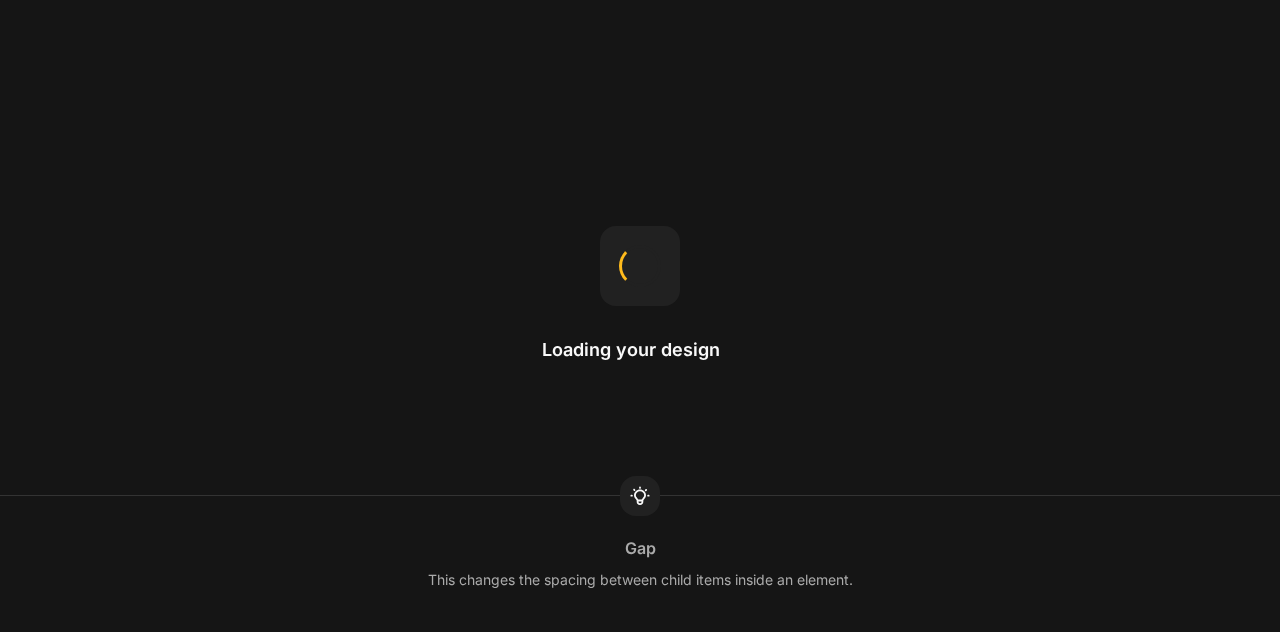 scroll, scrollTop: 0, scrollLeft: 0, axis: both 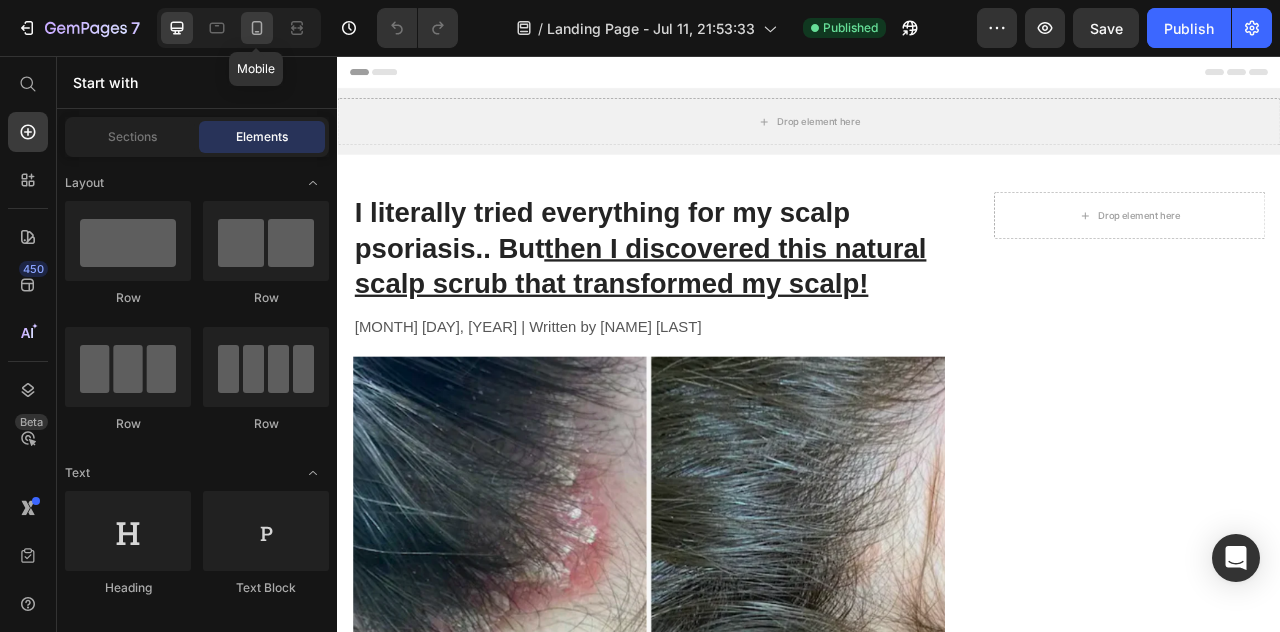 click 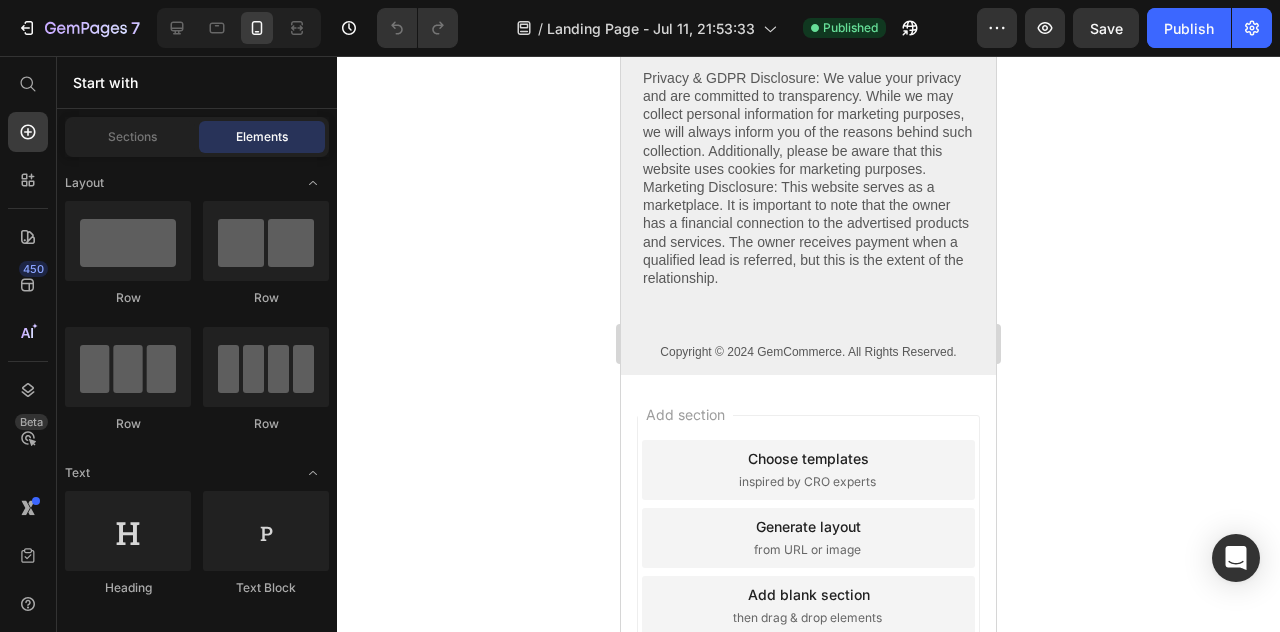 scroll, scrollTop: 9329, scrollLeft: 0, axis: vertical 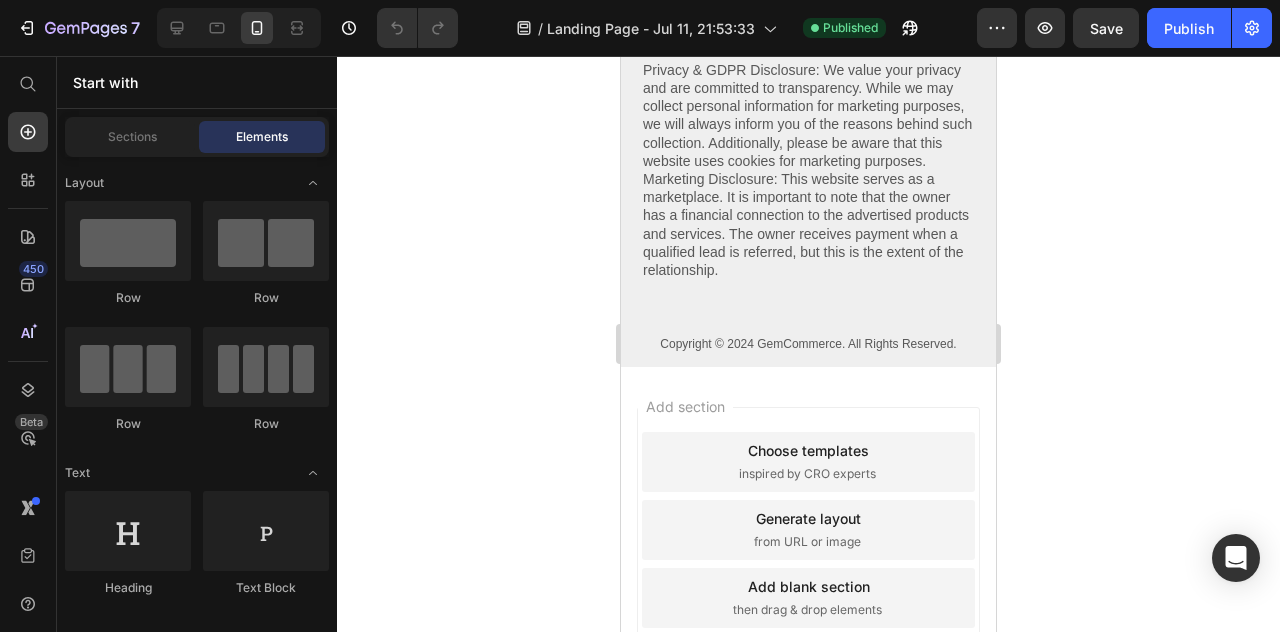 click on "13" at bounding box center [869, -139] 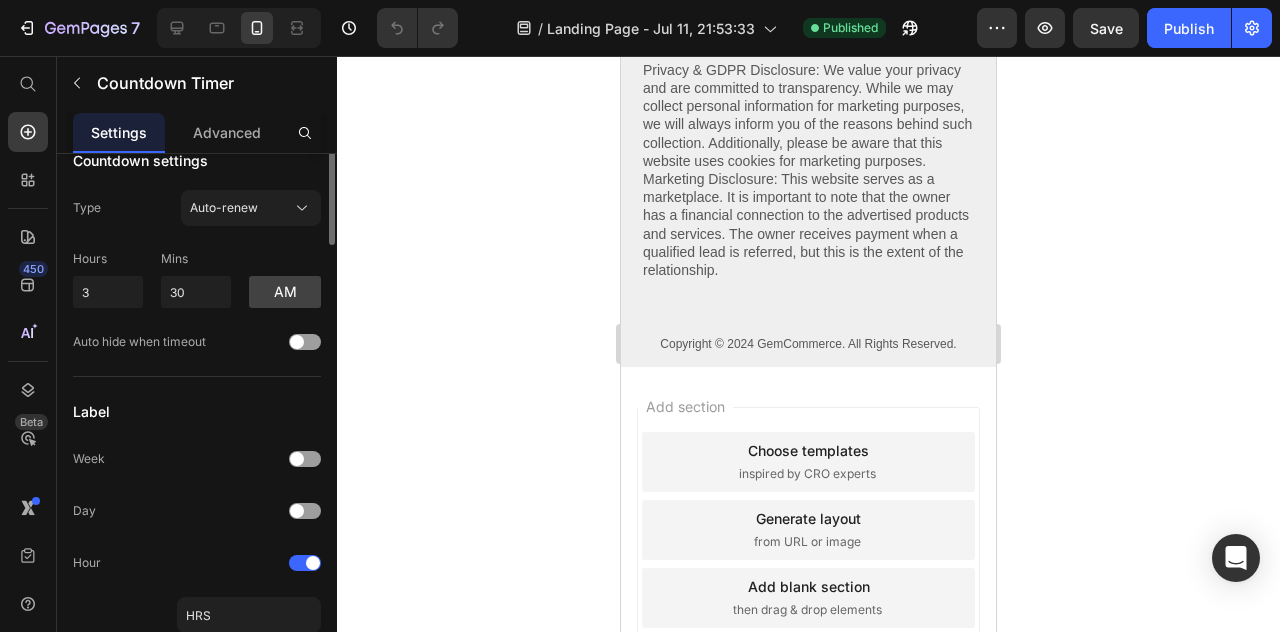 scroll, scrollTop: 0, scrollLeft: 0, axis: both 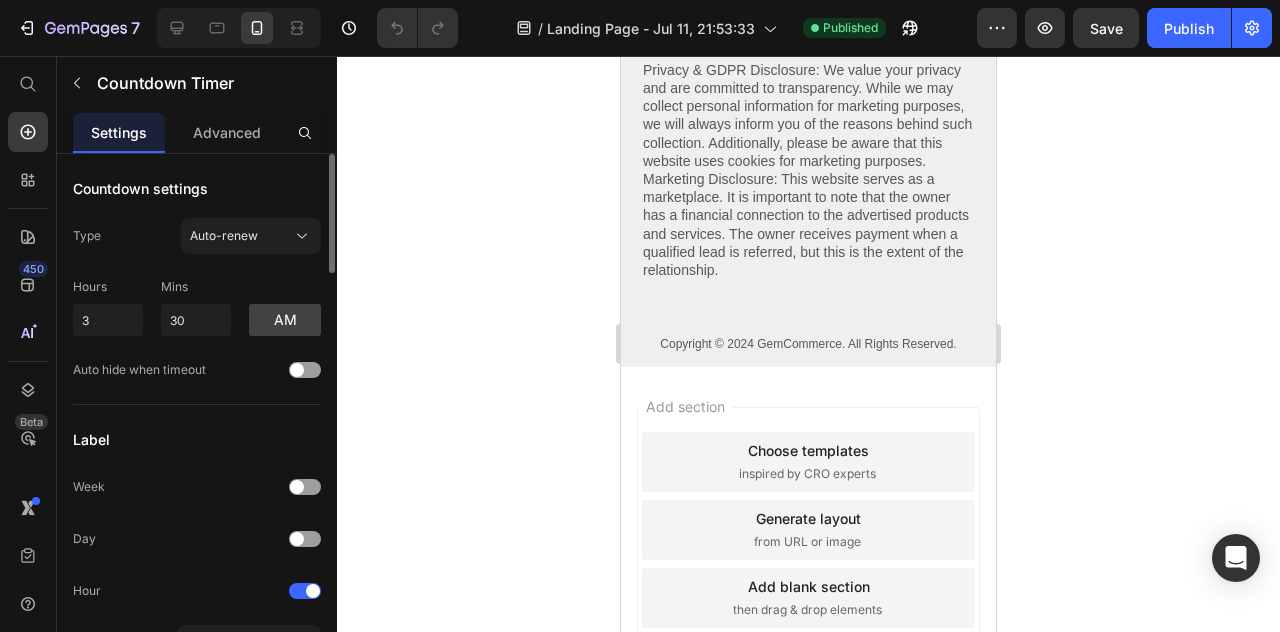 click on "Countdown settings Type Auto-renew Hours 3 Mins 30 am Auto hide when timeout" 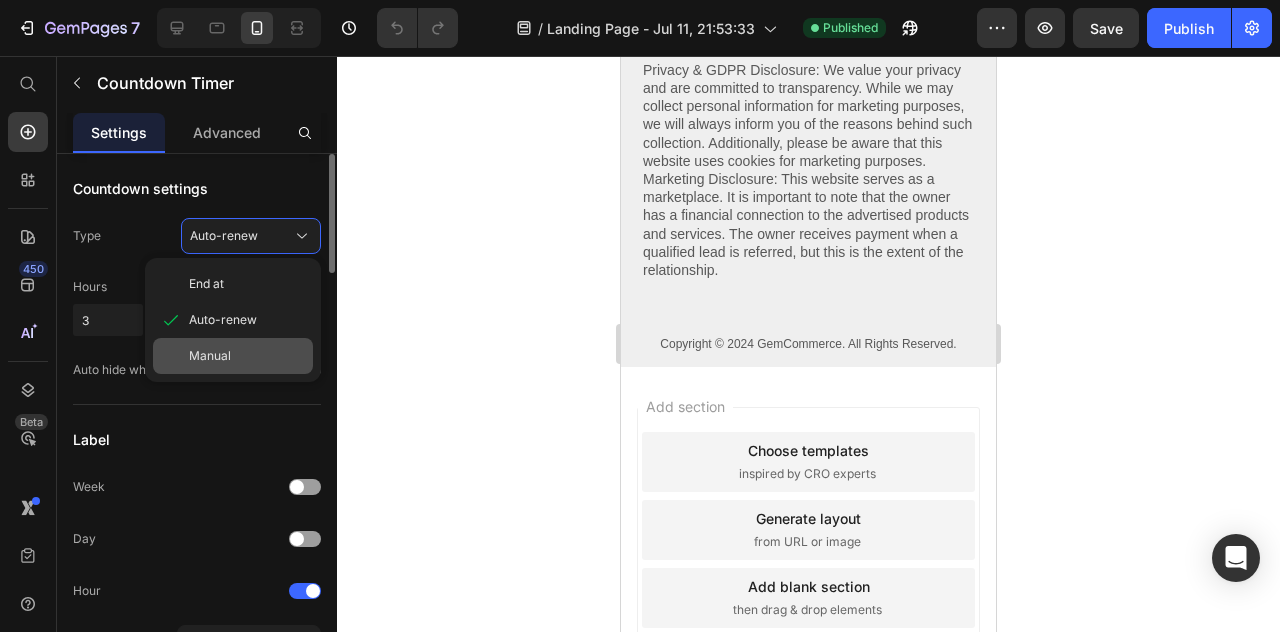 click on "Manual" at bounding box center (247, 356) 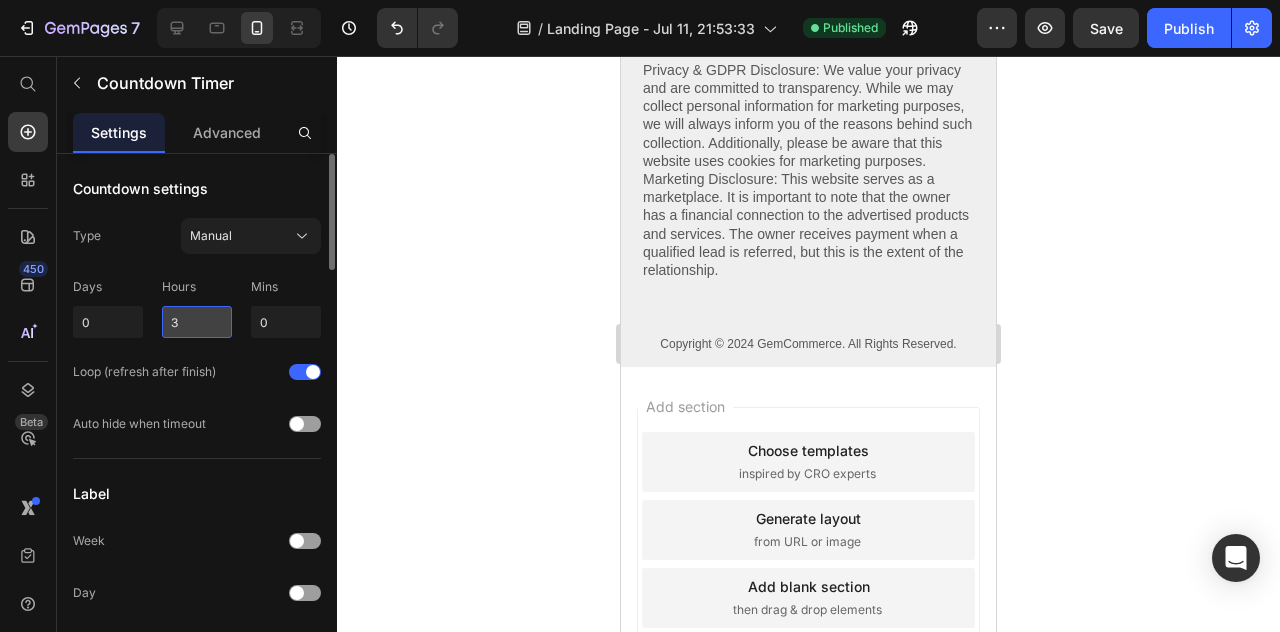 click on "3" at bounding box center (197, 322) 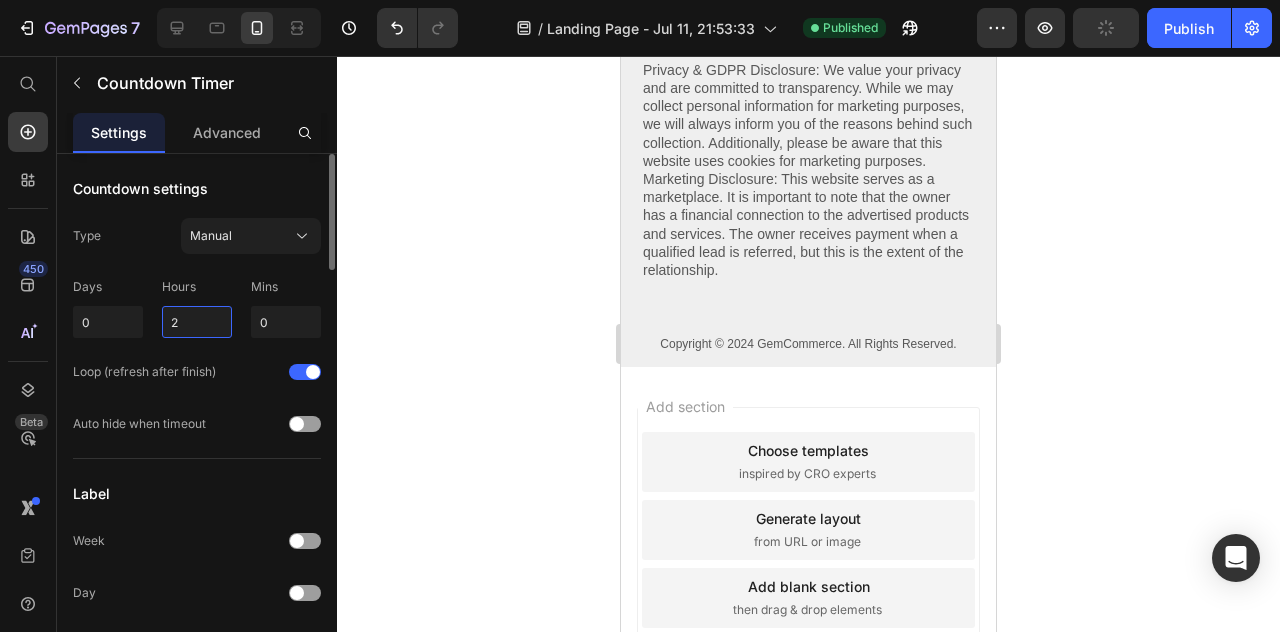 type on "2" 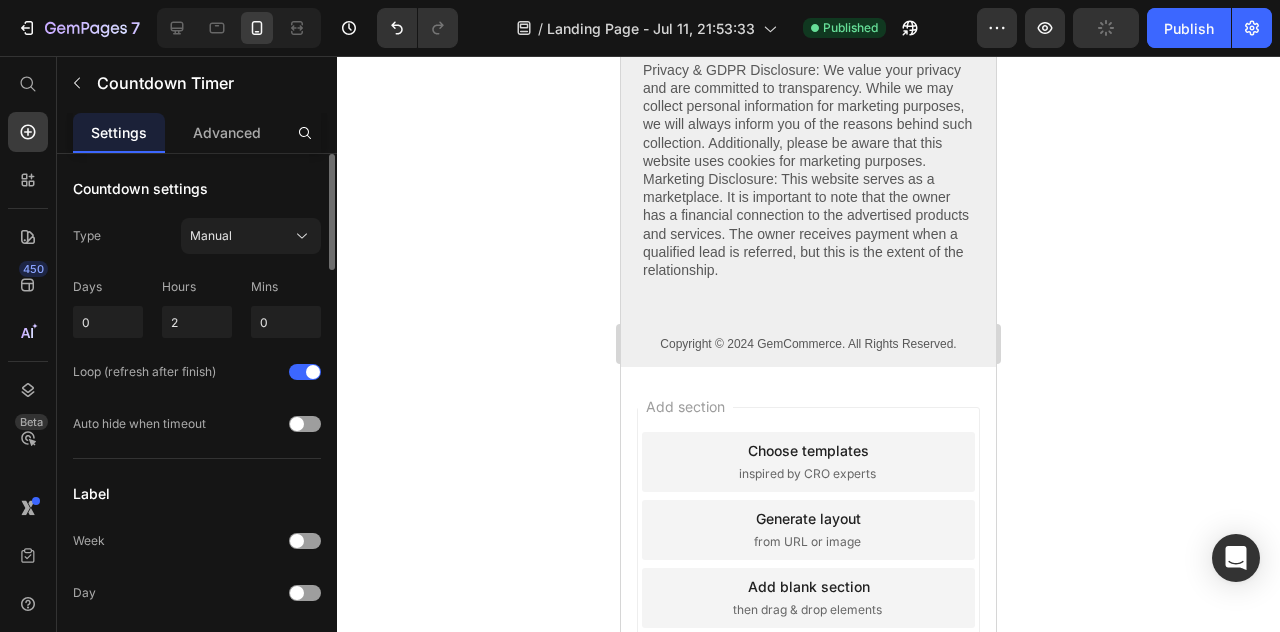click on "Countdown settings Type Manual Days 0 Hours 2 Mins 0 Loop (refresh after finish) Auto hide when timeout" 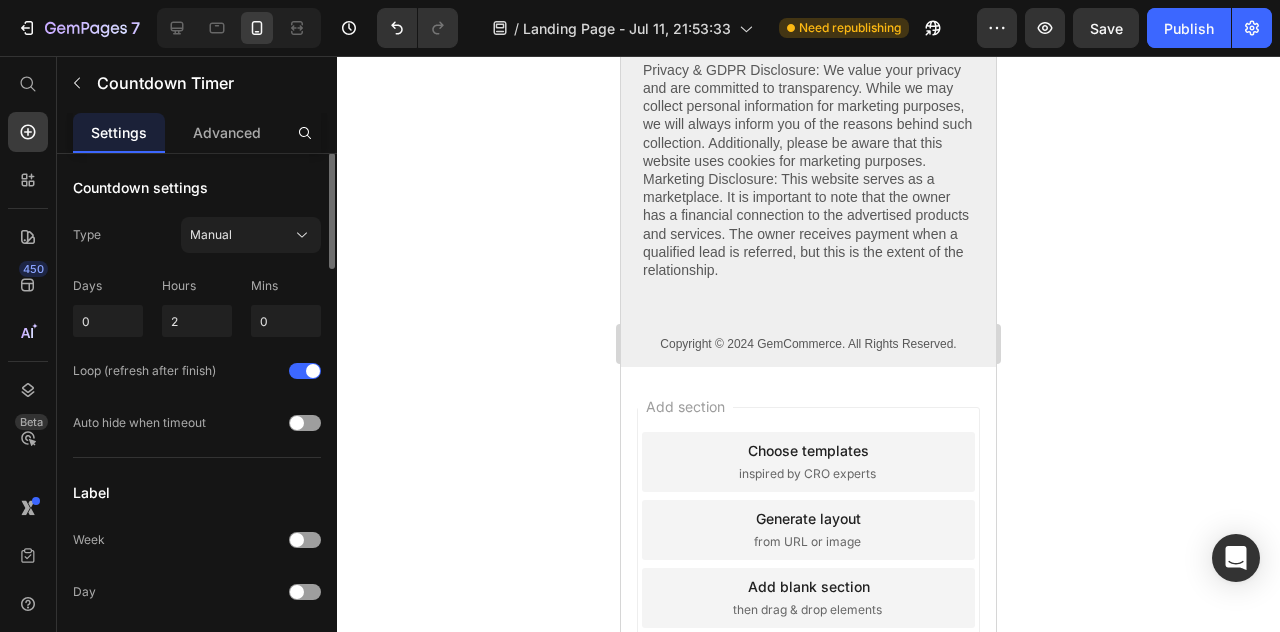 scroll, scrollTop: 0, scrollLeft: 0, axis: both 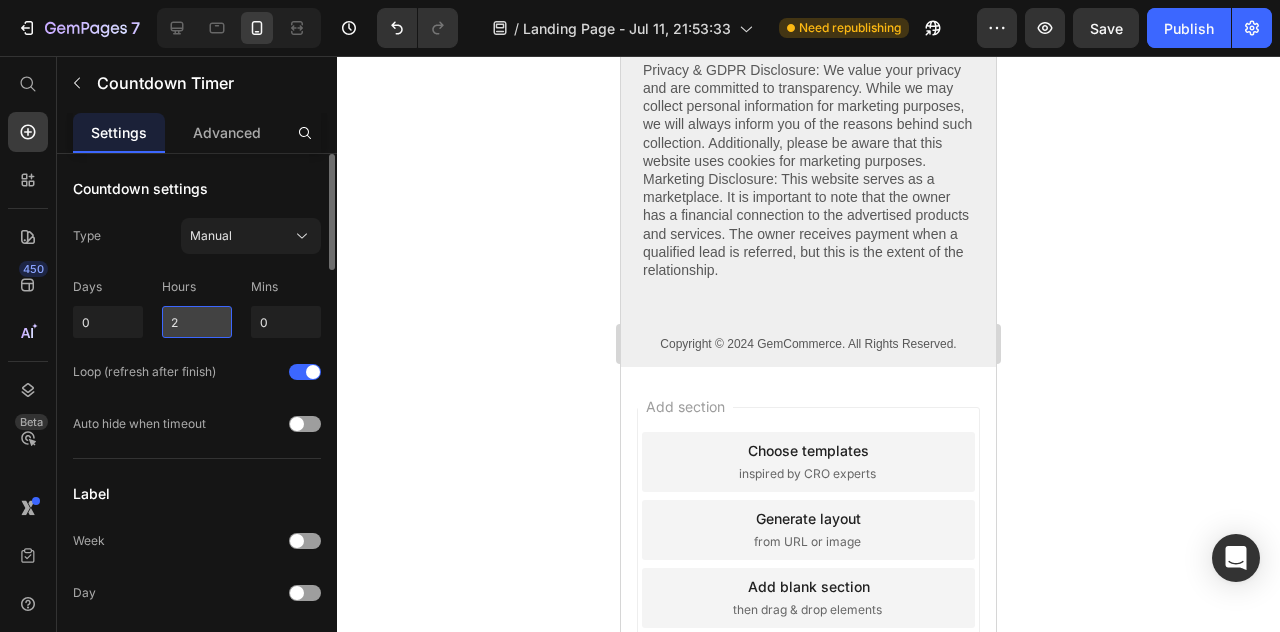 click on "2" at bounding box center [197, 322] 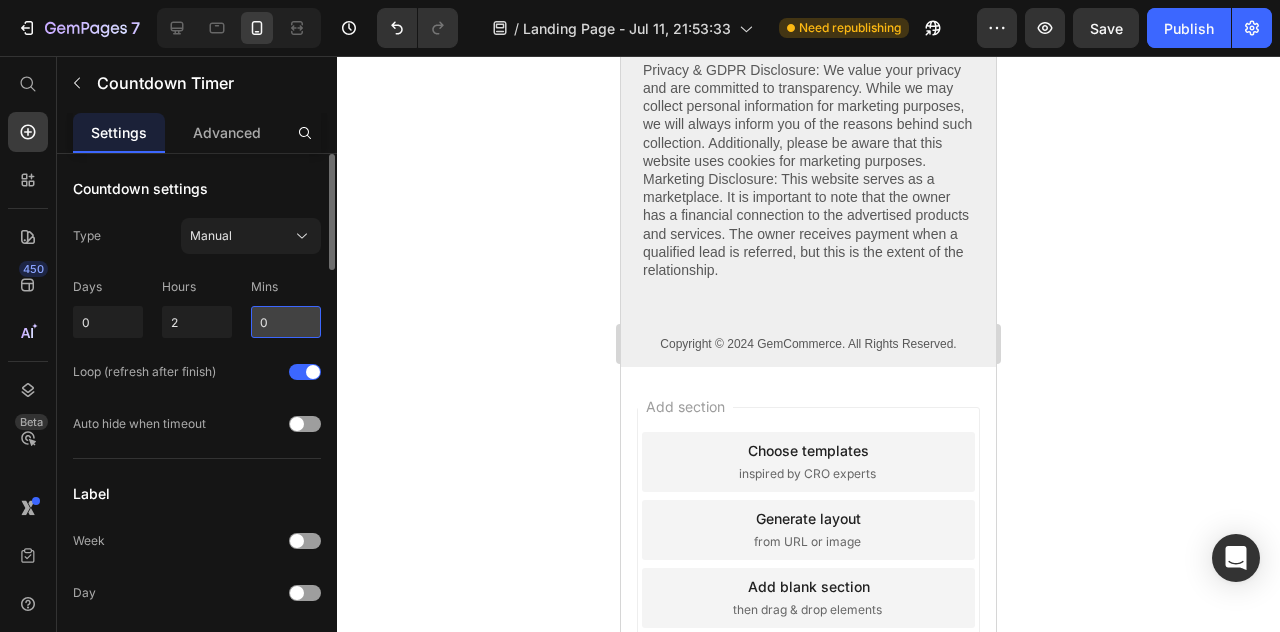 click on "0" at bounding box center (286, 322) 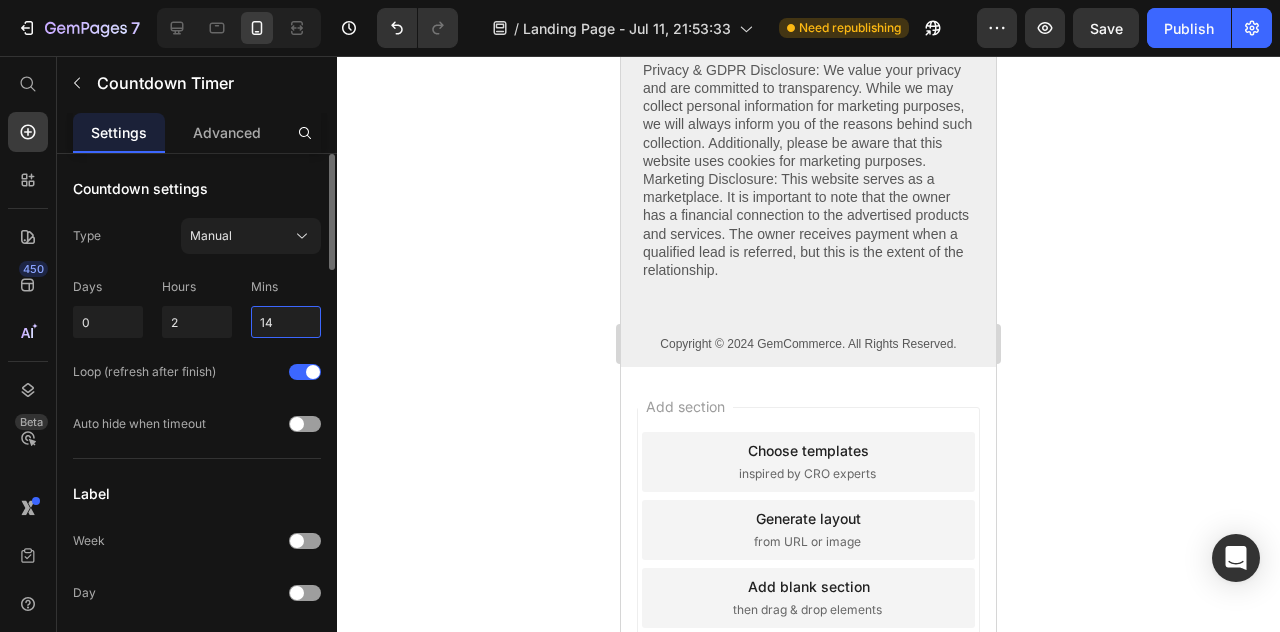 type on "14" 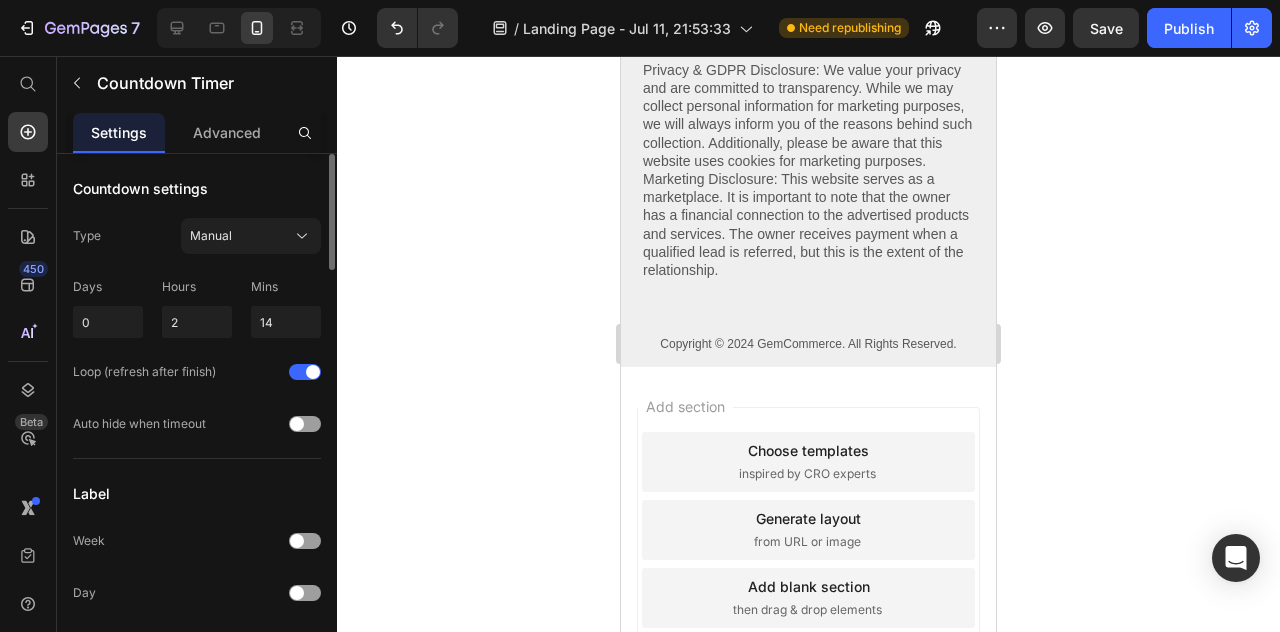 click on "Mins" at bounding box center [286, 292] 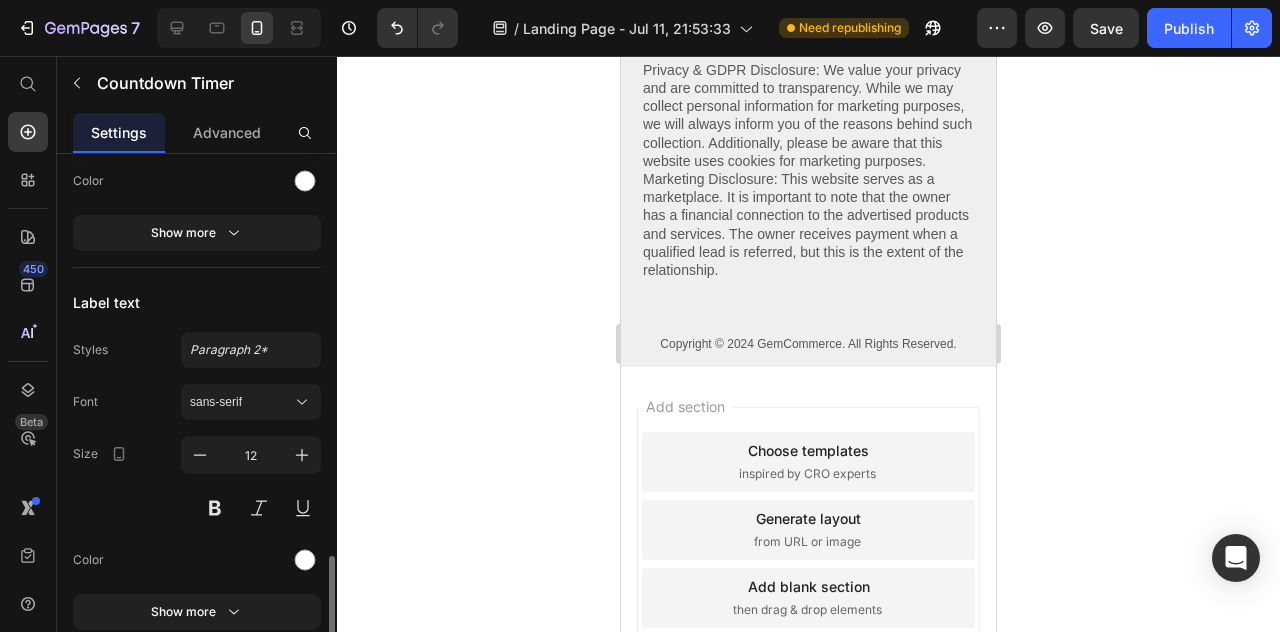 scroll, scrollTop: 1774, scrollLeft: 0, axis: vertical 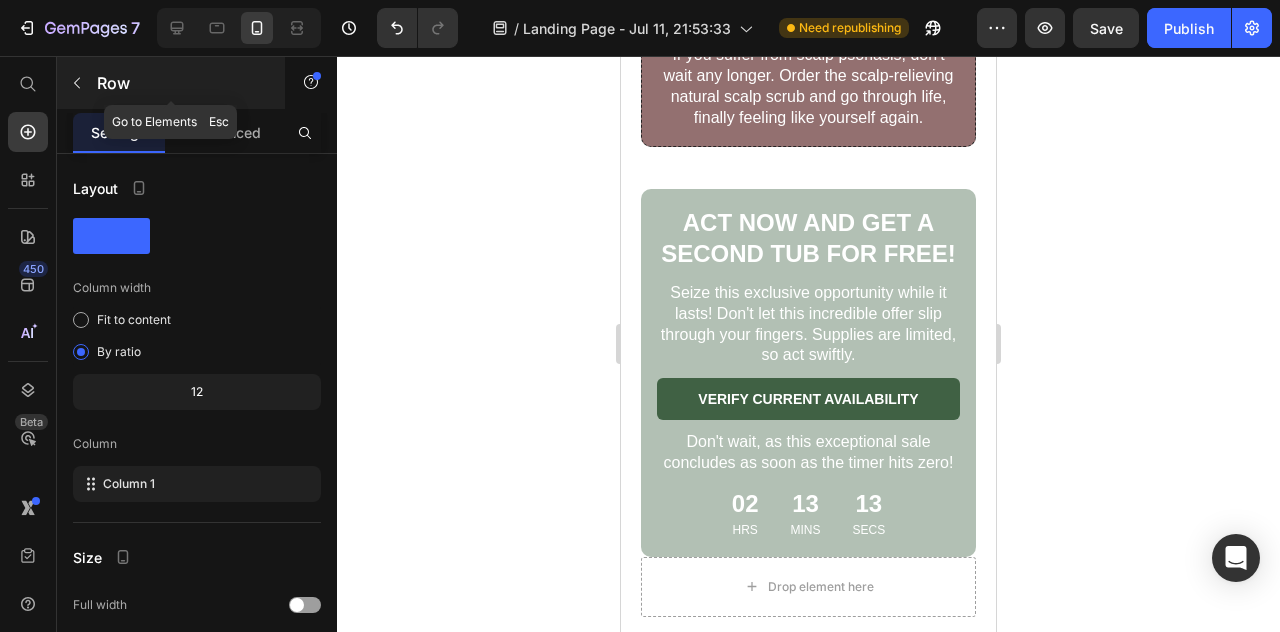 click on "Row" at bounding box center (171, 83) 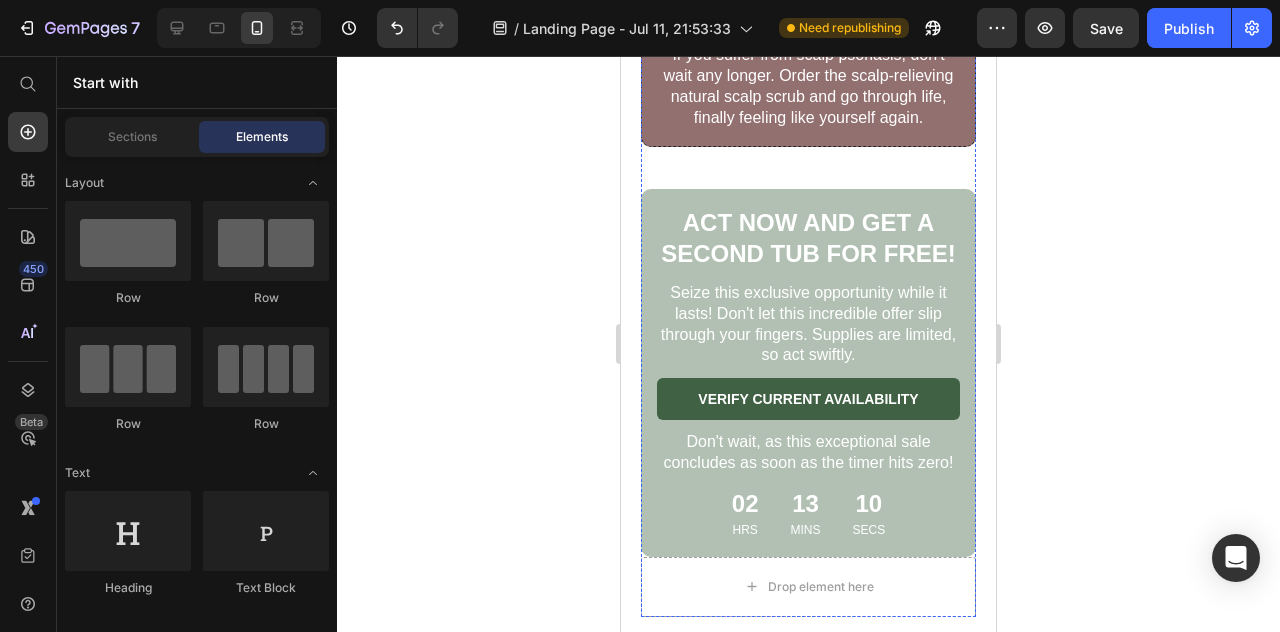 click at bounding box center (801, -63) 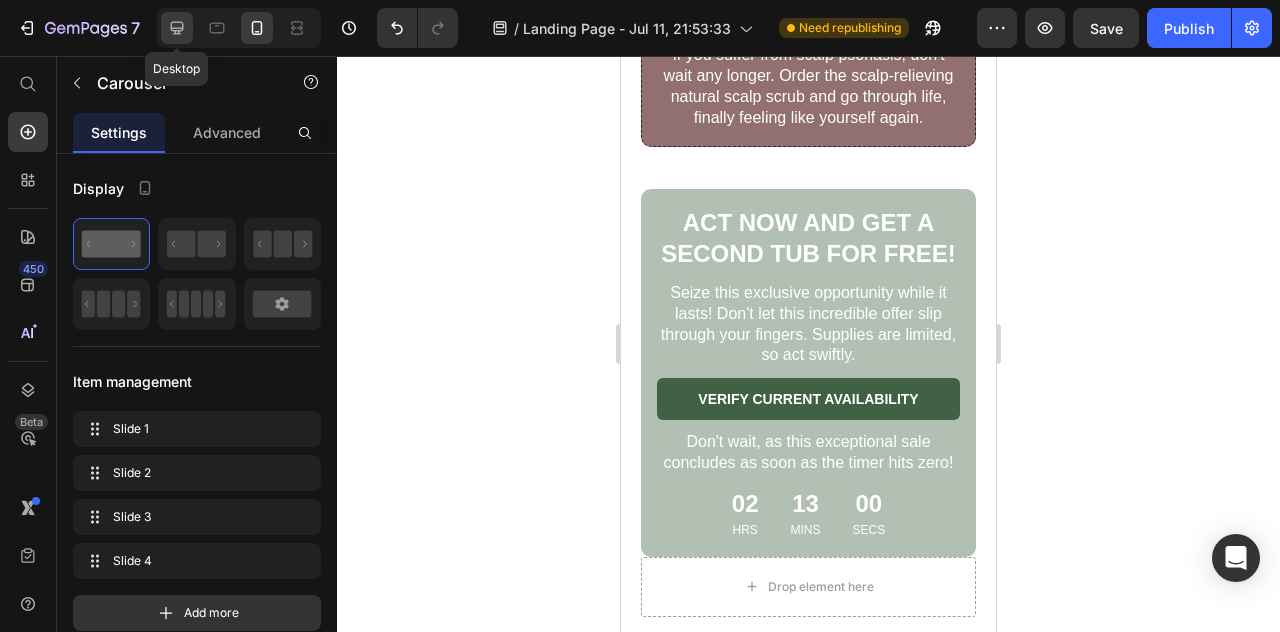 click 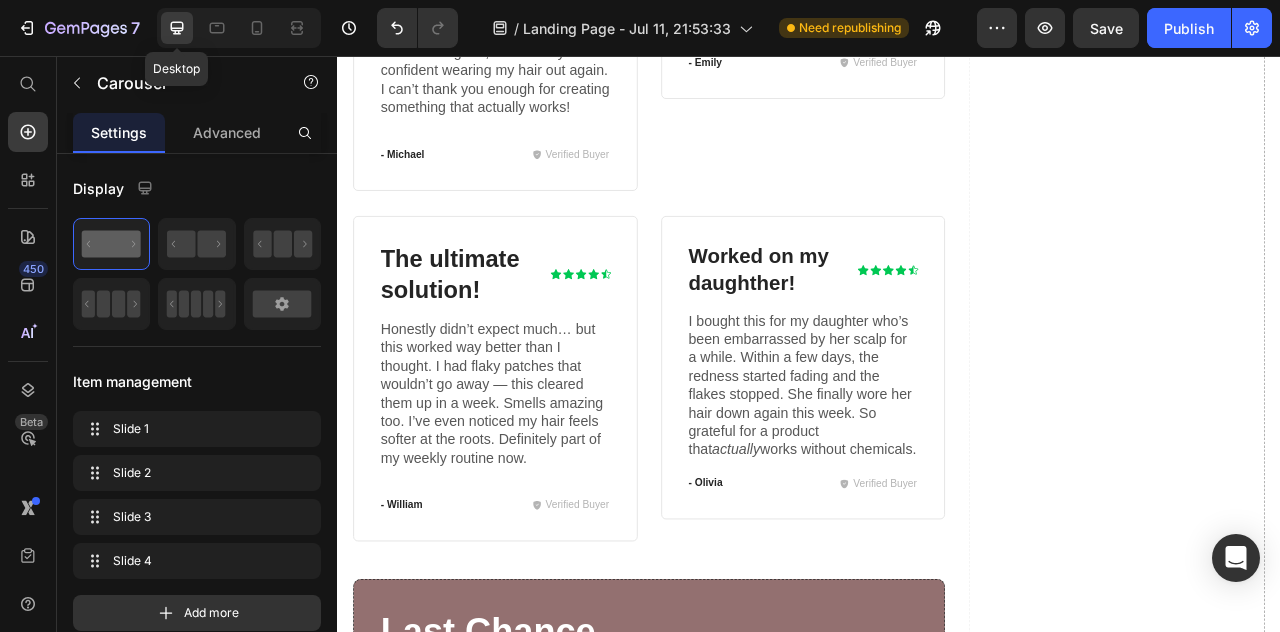 scroll, scrollTop: 8868, scrollLeft: 0, axis: vertical 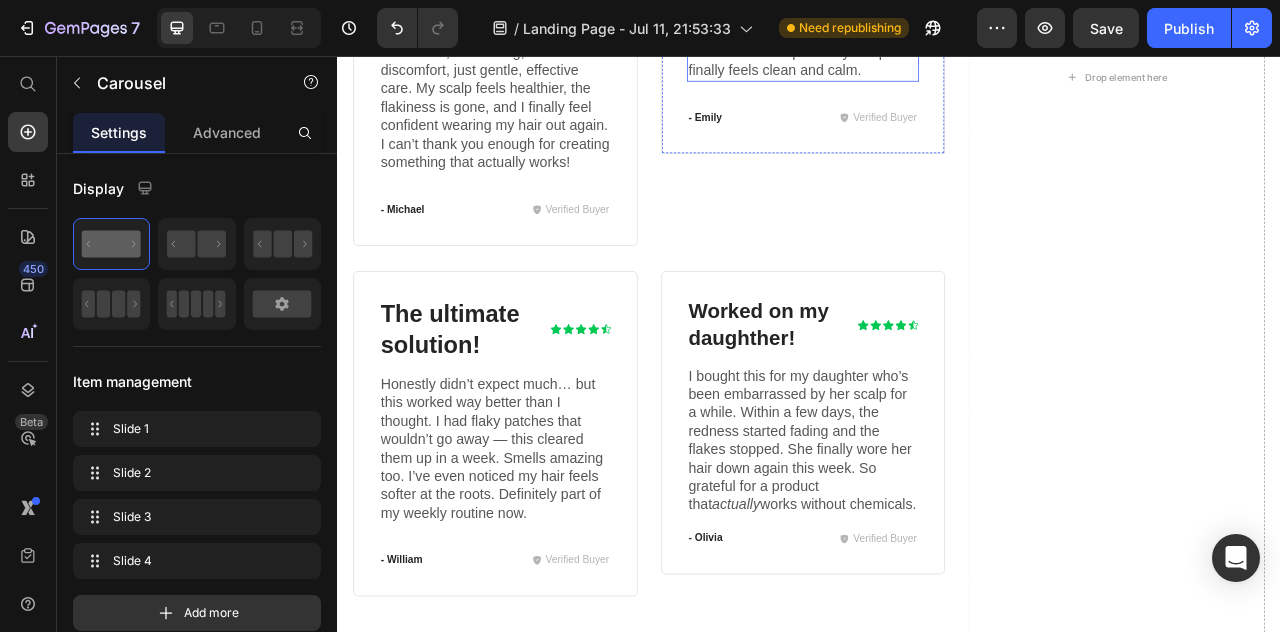 click on "I’ve dealt with scalp build-up and itchiness for  years , and nothing ever seemed to truly help. This scrub made a difference  after the first use . It’s gentle but effective, and I love that it doesn’t feel harsh like medicated shampoos. My scalp finally feels clean and calm." at bounding box center (930, -8) 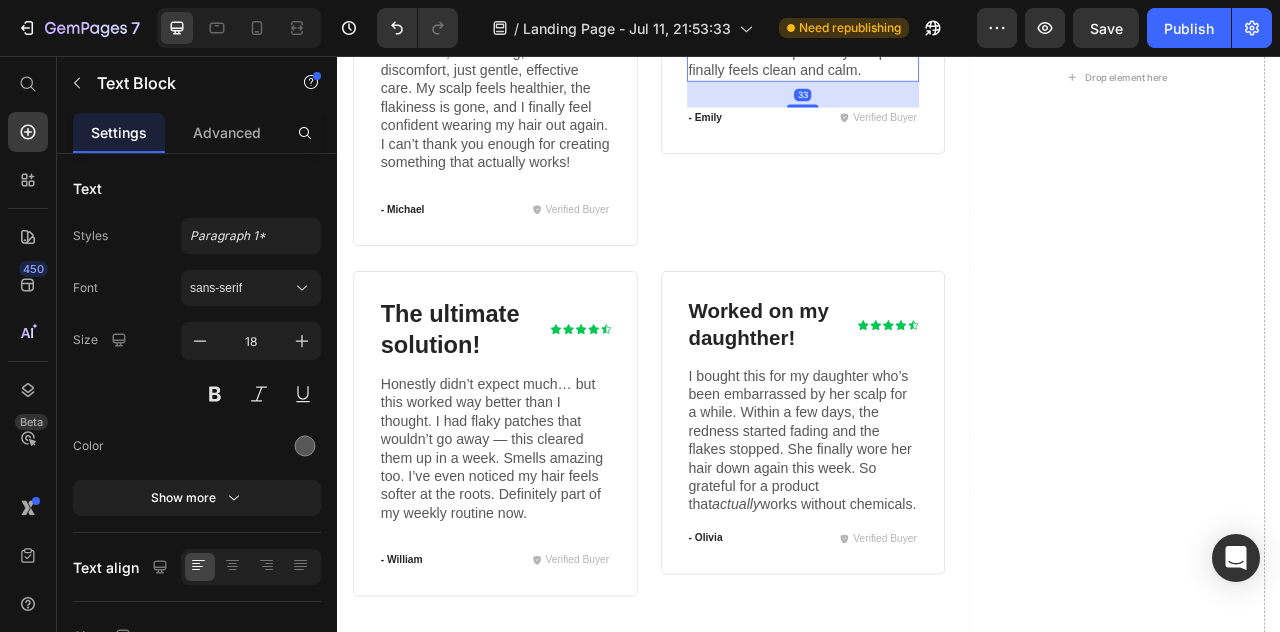 click on "I’ve dealt with scalp build-up and itchiness for  years , and nothing ever seemed to truly help. This scrub made a difference  after the first use . It’s gentle but effective, and I love that it doesn’t feel harsh like medicated shampoos. My scalp finally feels clean and calm." at bounding box center [930, -8] 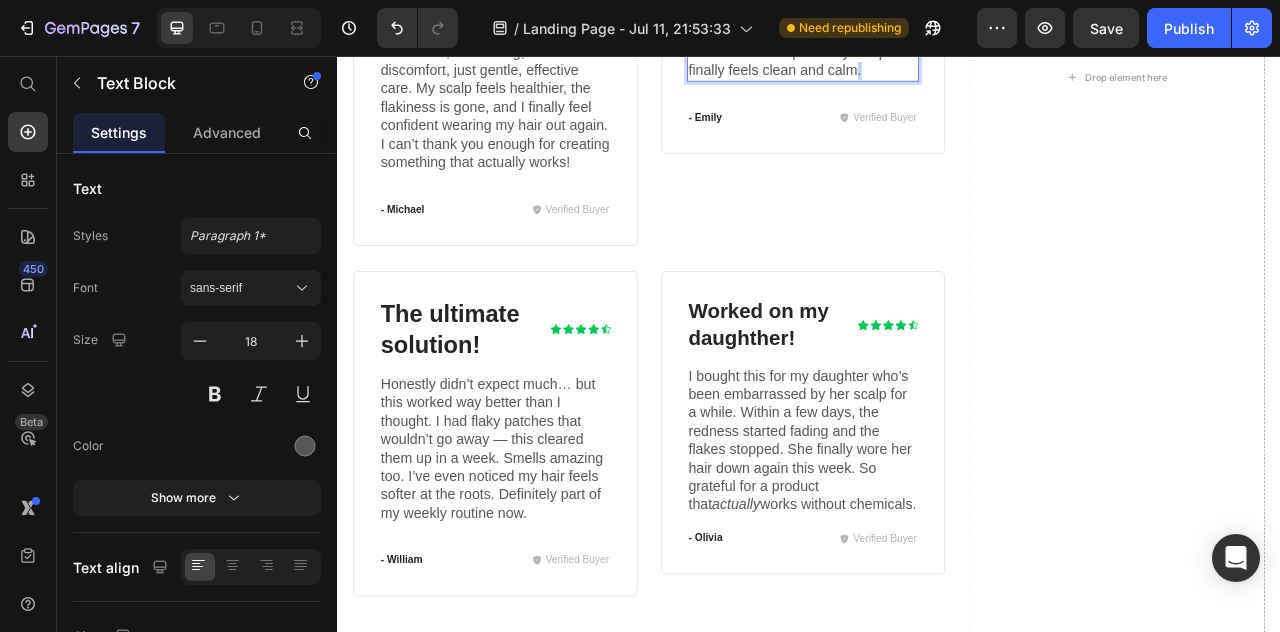 click on "I’ve dealt with scalp build-up and itchiness for  years , and nothing ever seemed to truly help. This scrub made a difference  after the first use . It’s gentle but effective, and I love that it doesn’t feel harsh like medicated shampoos. My scalp finally feels clean and calm." at bounding box center [930, -8] 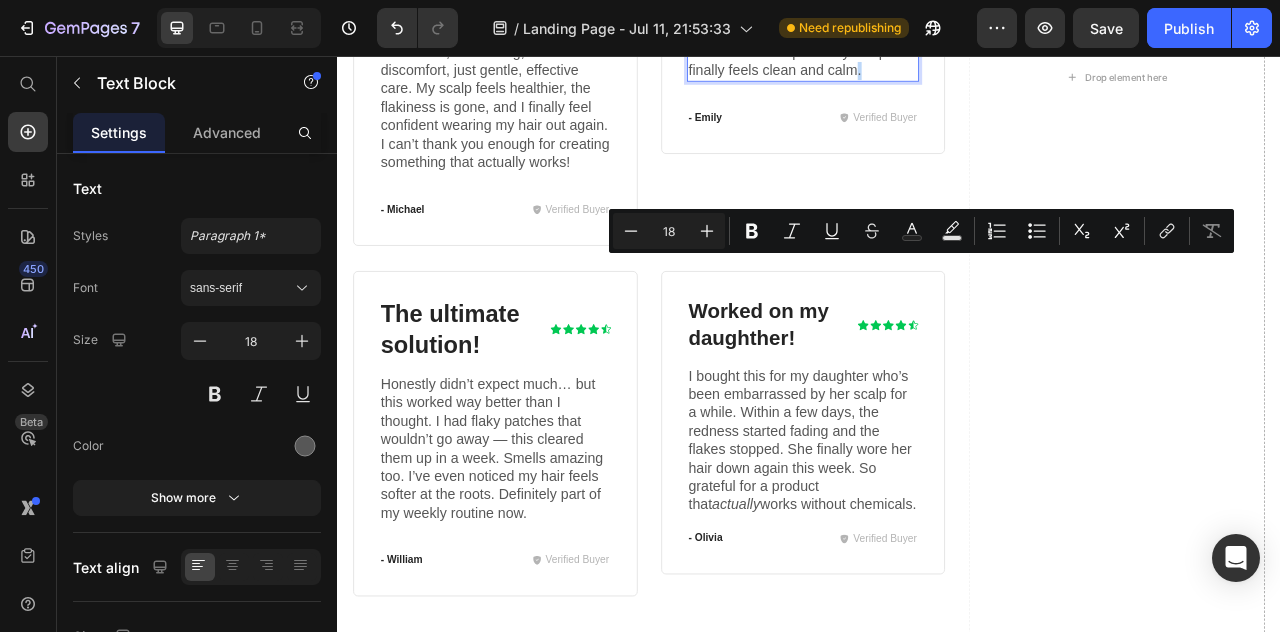 click on "I’ve dealt with scalp build-up and itchiness for  years , and nothing ever seemed to truly help. This scrub made a difference  after the first use . It’s gentle but effective, and I love that it doesn’t feel harsh like medicated shampoos. My scalp finally feels clean and calm." at bounding box center (930, -8) 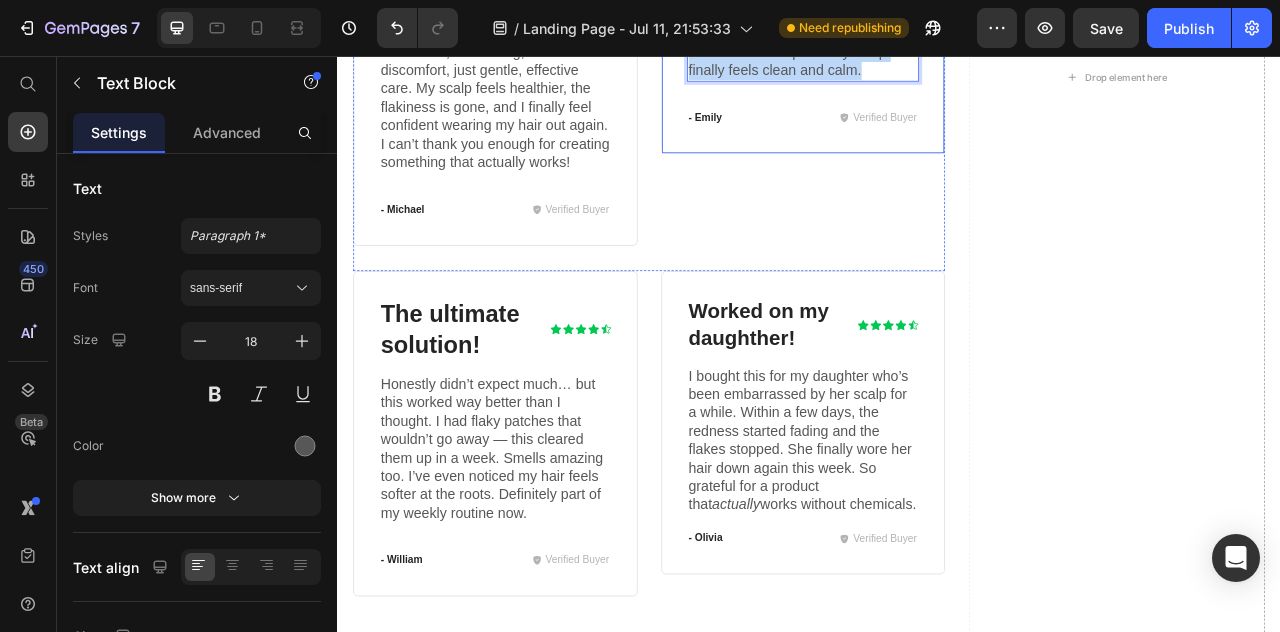 drag, startPoint x: 1002, startPoint y: 326, endPoint x: 774, endPoint y: 157, distance: 283.8045 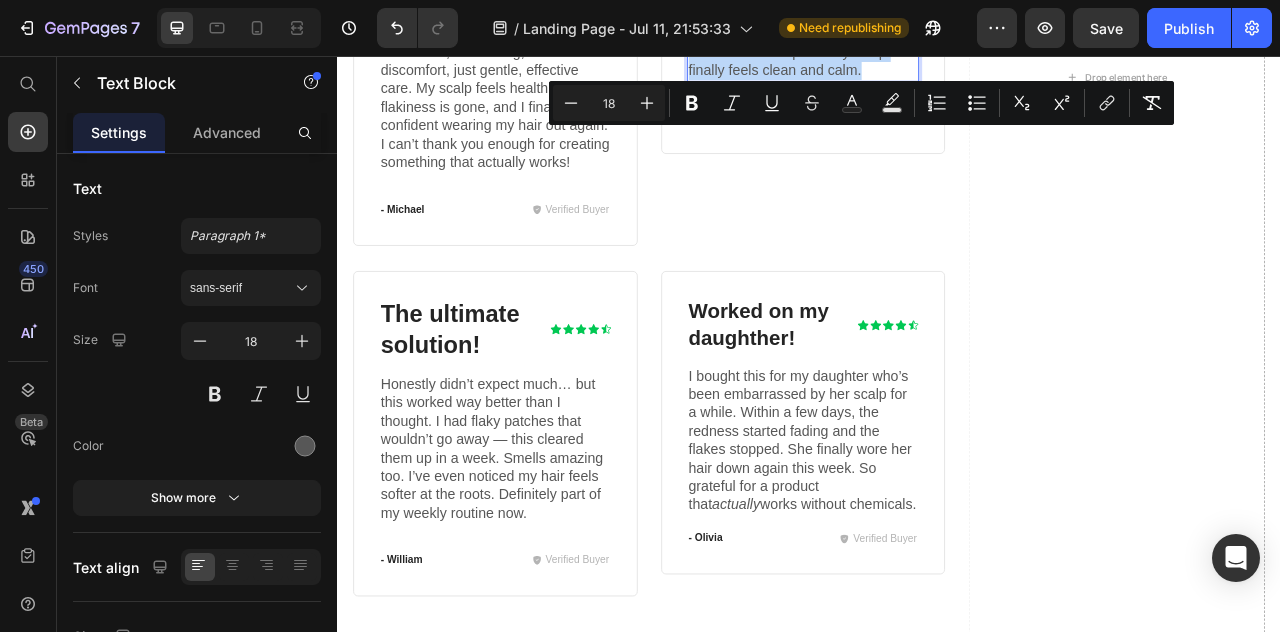 copy on "I’ve dealt with scalp build-up and itchiness for  years , and nothing ever seemed to truly help. This scrub made a difference  after the first use . It’s gentle but effective, and I love that it doesn’t feel harsh like medicated shampoos. My scalp finally feels clean and calm." 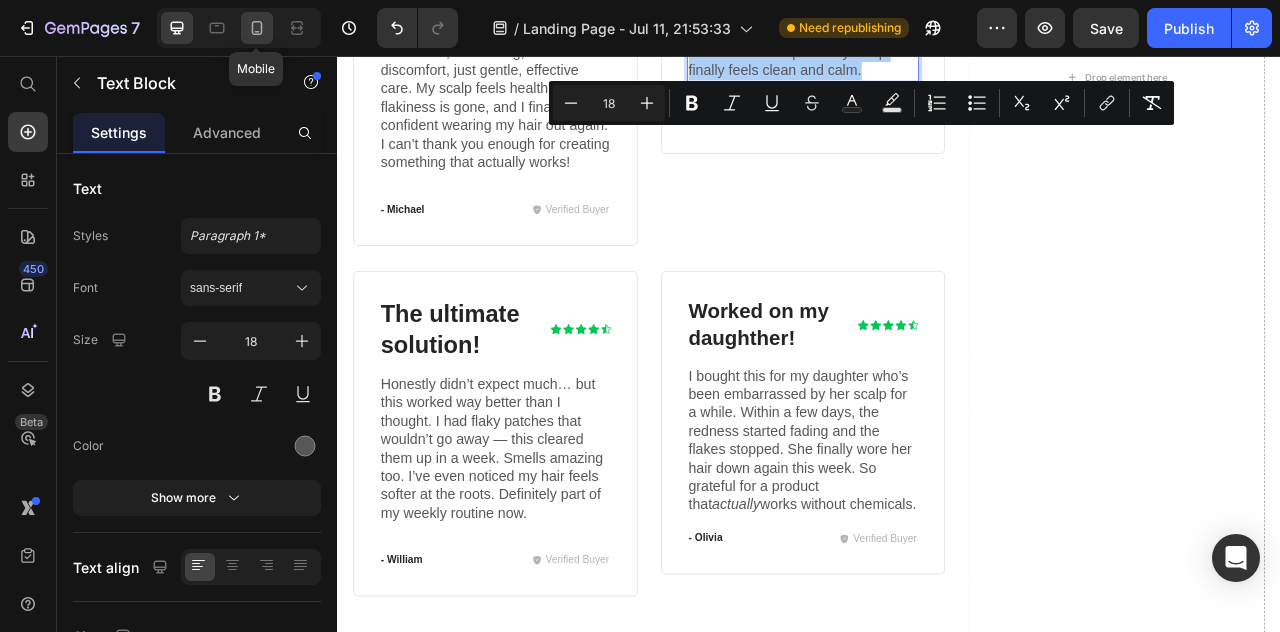 click 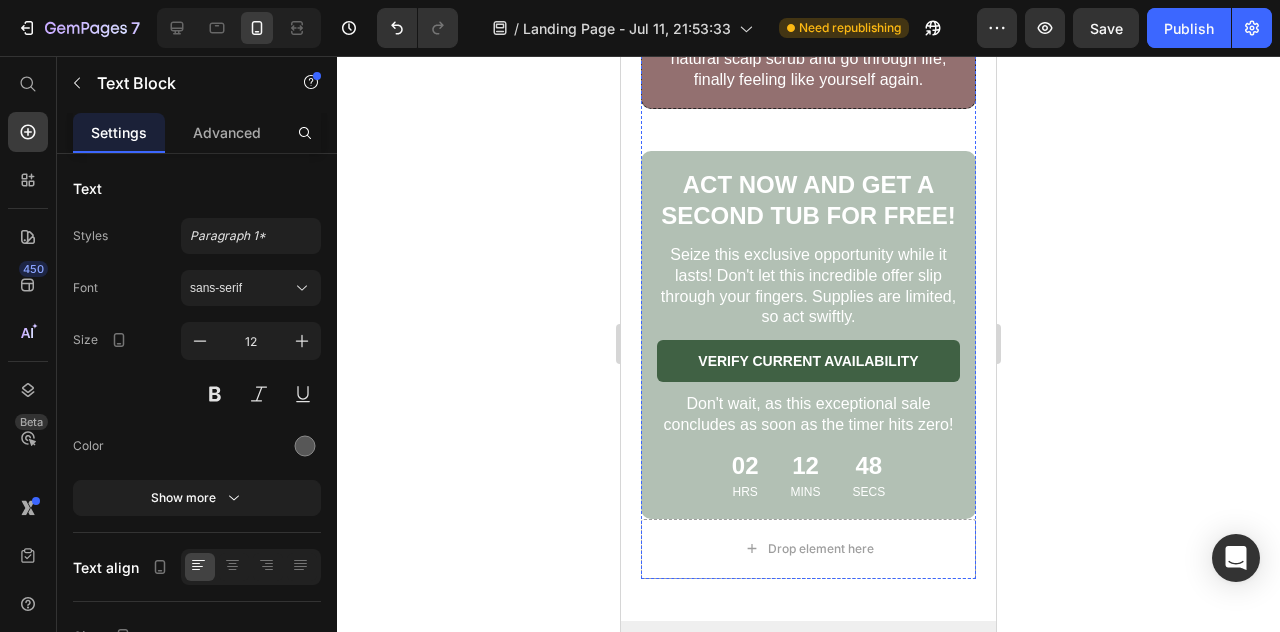 scroll, scrollTop: 8711, scrollLeft: 0, axis: vertical 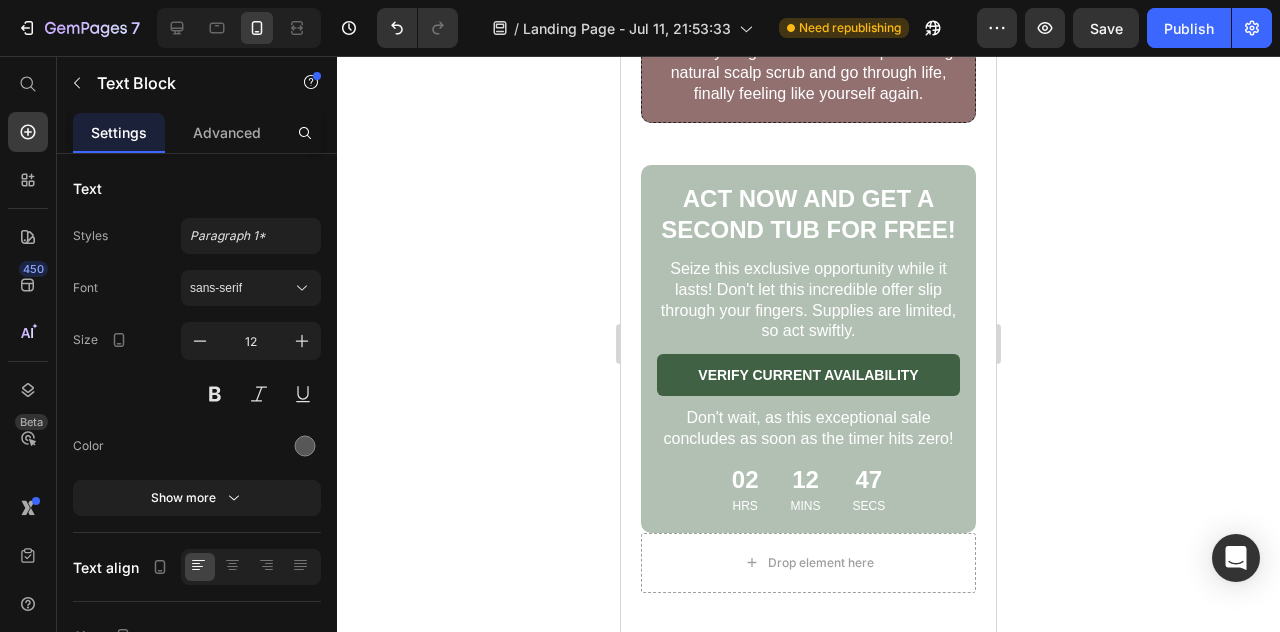click on "As someone who has experimented with countless skincare products, I was desperate for a solution. The Skin Cosmetic Revitalizer is the only product that has truly worked! The blemishes have faded, the texture has improved, and I have regained confidence in my skin. It's truly effective and comfortable to use, and I can confidently recommend it to anyone struggling with skin concerns." at bounding box center [801, -271] 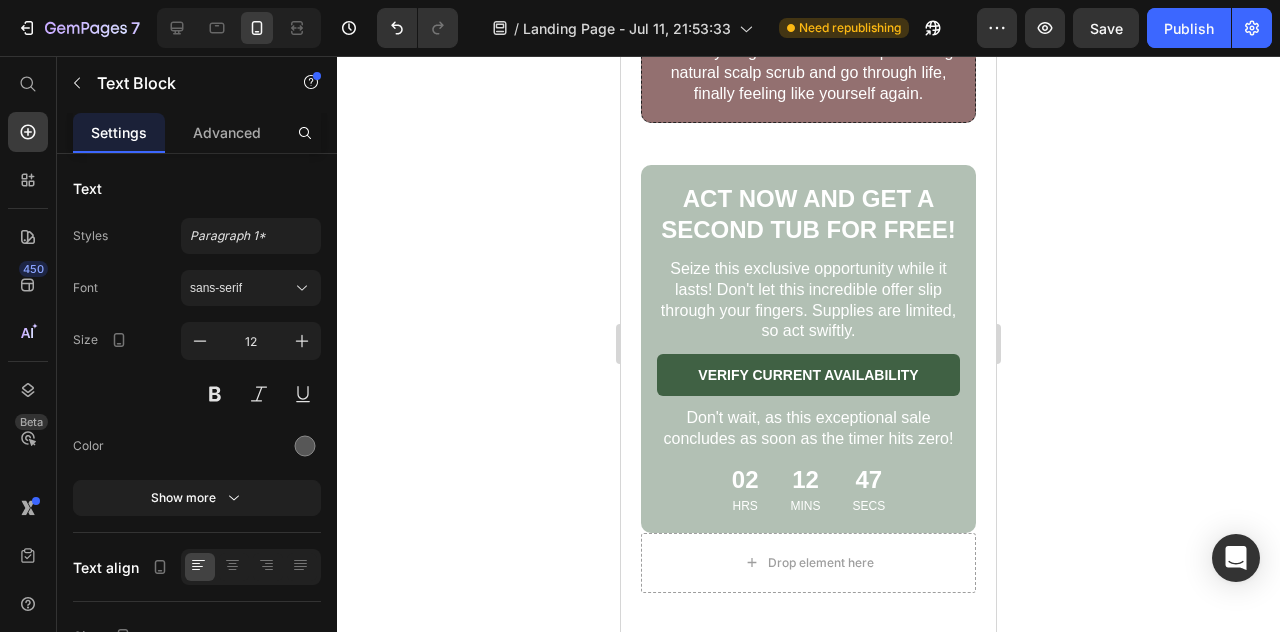 click on "As someone who has experimented with countless skincare products, I was desperate for a solution. The Skin Cosmetic Revitalizer is the only product that has truly worked! The blemishes have faded, the texture has improved, and I have regained confidence in my skin. It's truly effective and comfortable to use, and I can confidently recommend it to anyone struggling with skin concerns." at bounding box center [801, -271] 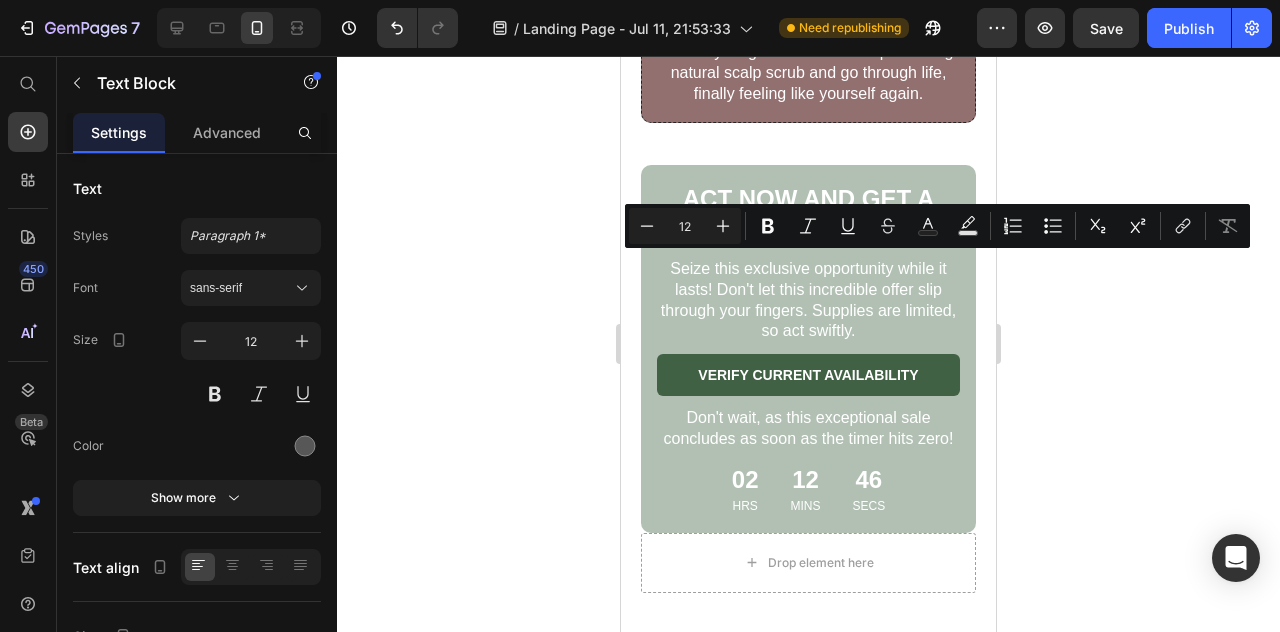 click on "As someone who has experimented with countless skincare products, I was desperate for a solution. The Skin Cosmetic Revitalizer is the only product that has truly worked! The blemishes have faded, the texture has improved, and I have regained confidence in my skin. It's truly effective and comfortable to use, and I can confidently recommend it to anyone struggling with skin concerns." at bounding box center (801, -271) 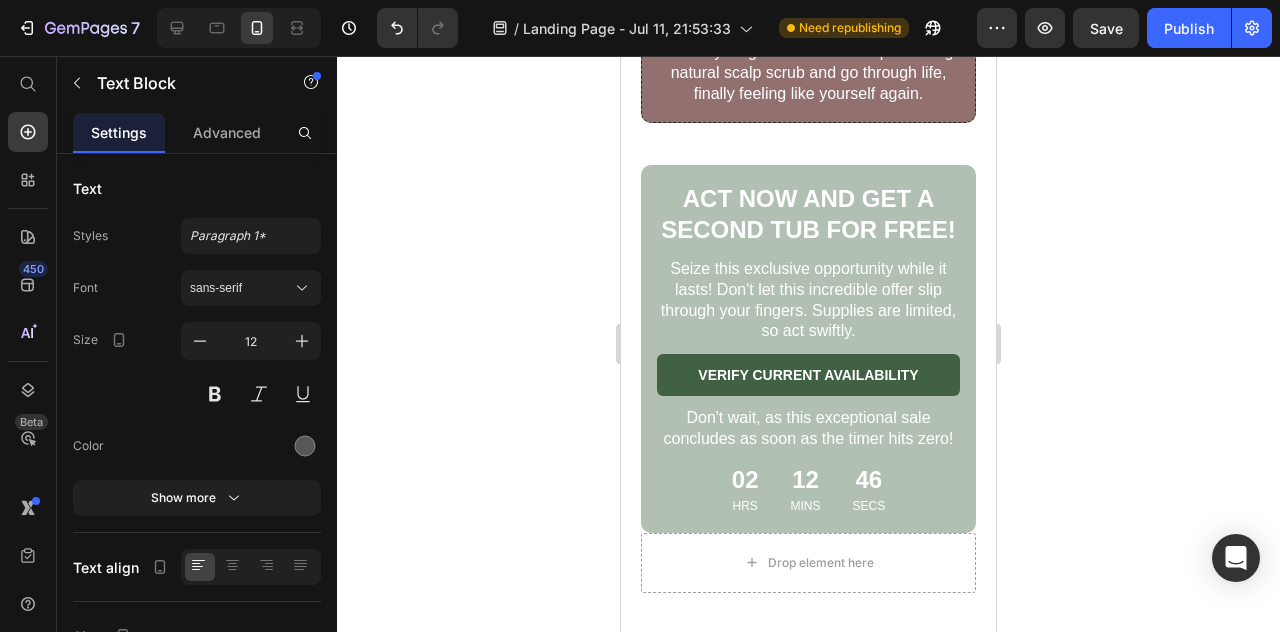 click on "As someone who has experimented with countless skincare products, I was desperate for a solution. The Skin Cosmetic Revitalizer is the only product that has truly worked! The blemishes have faded, the texture has improved, and I have regained confidence in my skin. It's truly effective and comfortable to use, and I can confidently recommend it to anyone struggling with skin concerns." at bounding box center (801, -271) 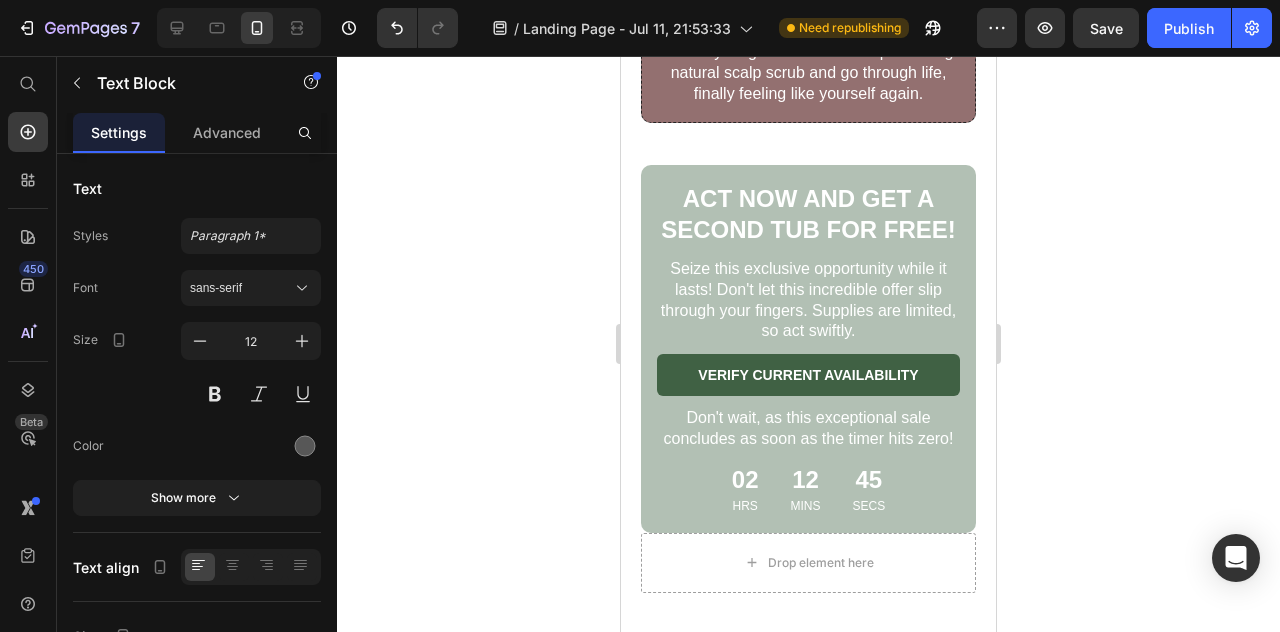 click on "As someone who has experimented with countless skincare products, I was desperate for a solution. The Skin Cosmetic Revitalizer is the only product that has truly worked! The blemishes have faded, the texture has improved, and I have regained confidence in my skin. It's truly effective and comfortable to use, and I can confidently recommend it to anyone struggling with skin concerns." at bounding box center [801, -271] 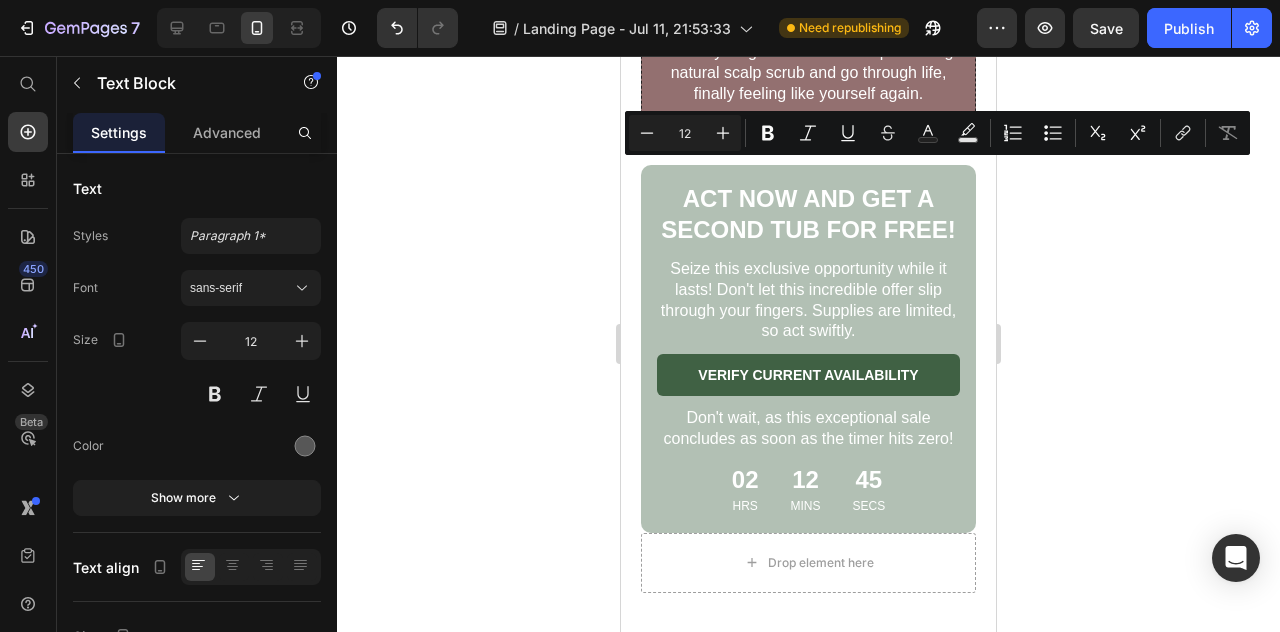 click on "As someone who has experimented with countless skincare products, I was desperate for a solution. The Skin Cosmetic Revitalizer is the only product that has truly worked! The blemishes have faded, the texture has improved, and I have regained confidence in my skin. It's truly effective and comfortable to use, and I can confidently recommend it to anyone struggling with skin concerns." at bounding box center (801, -271) 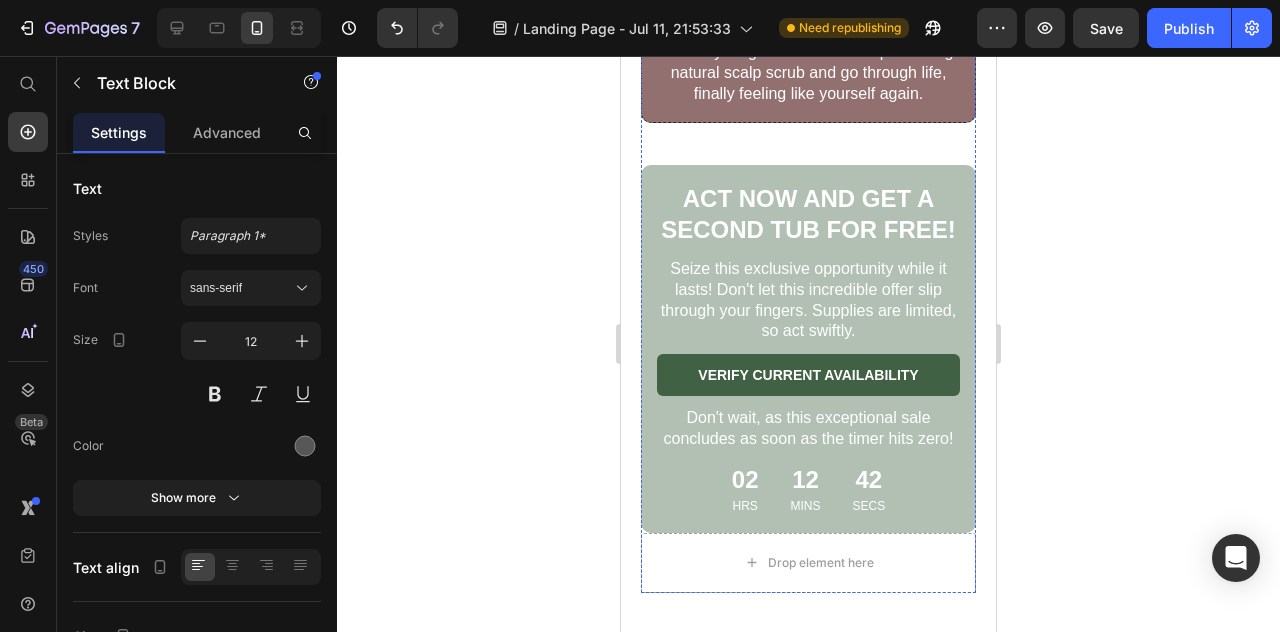 click at bounding box center (816, -87) 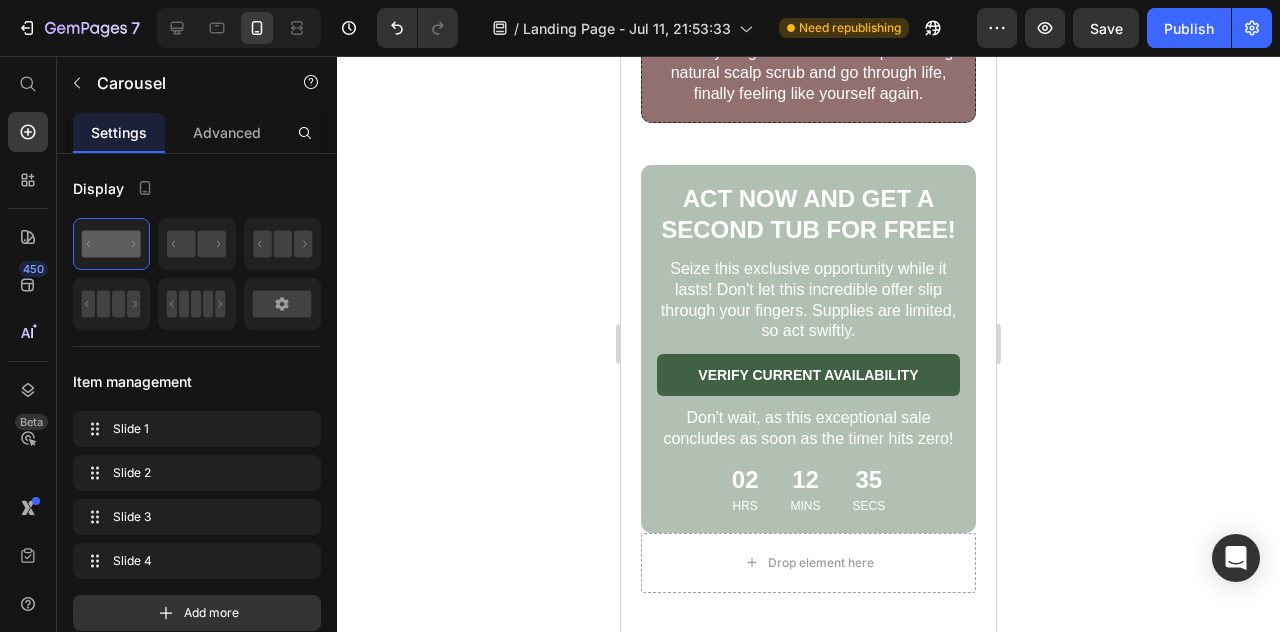 click at bounding box center [239, 28] 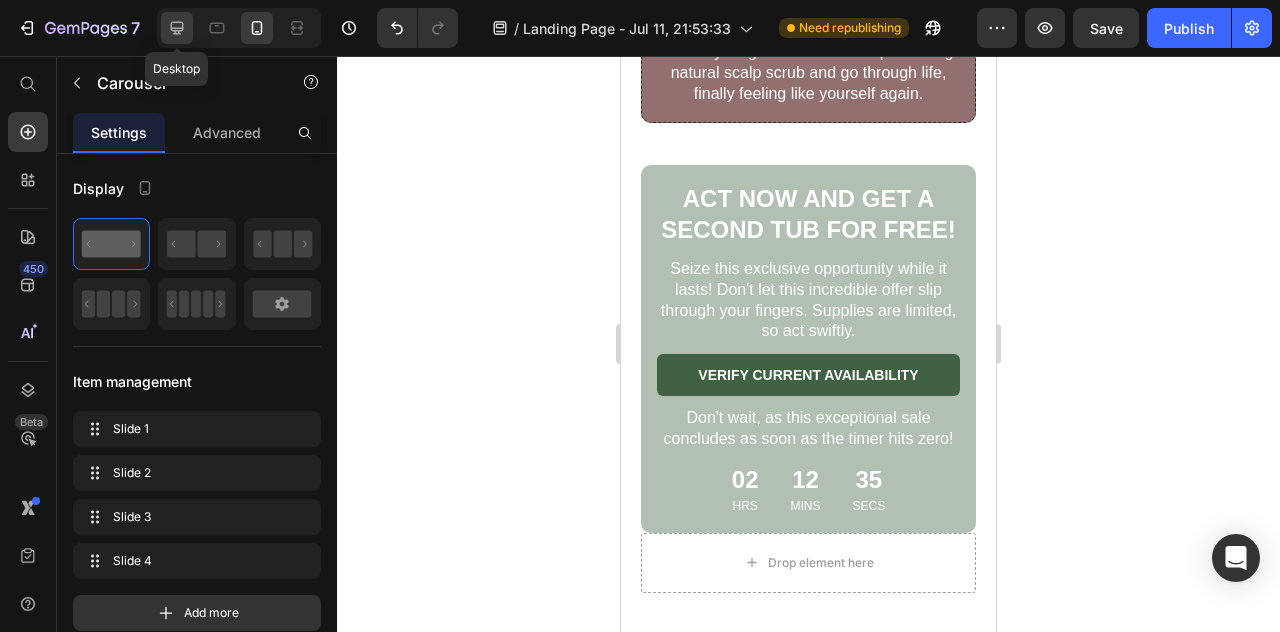 click 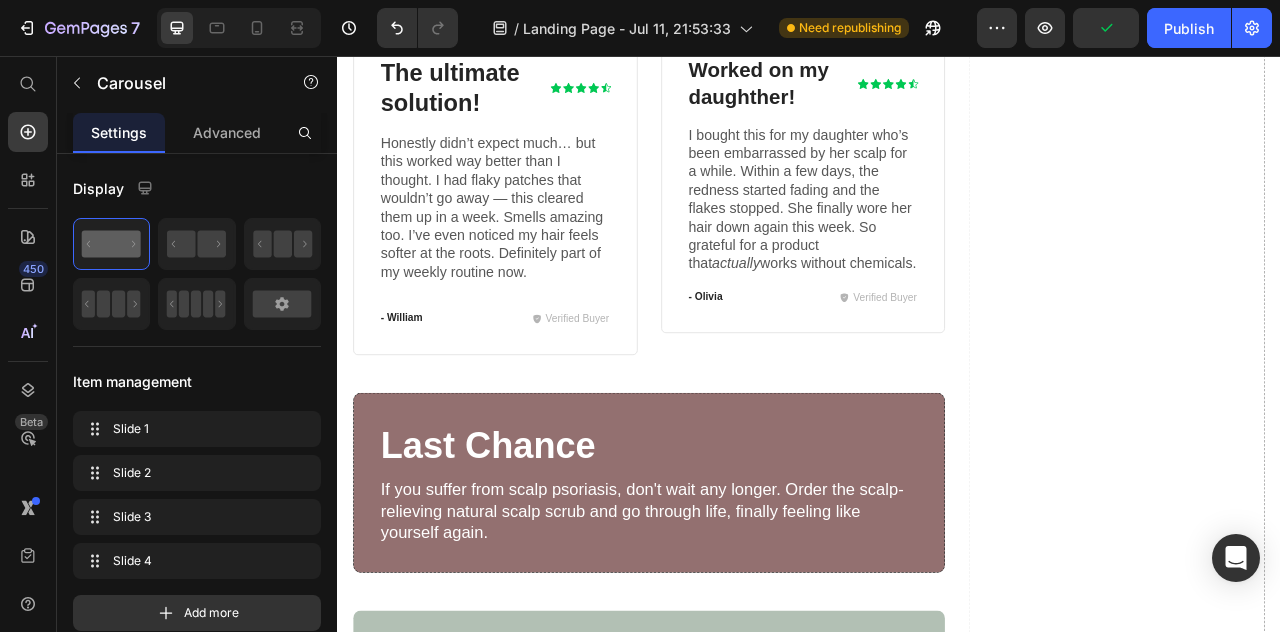 scroll, scrollTop: 9187, scrollLeft: 0, axis: vertical 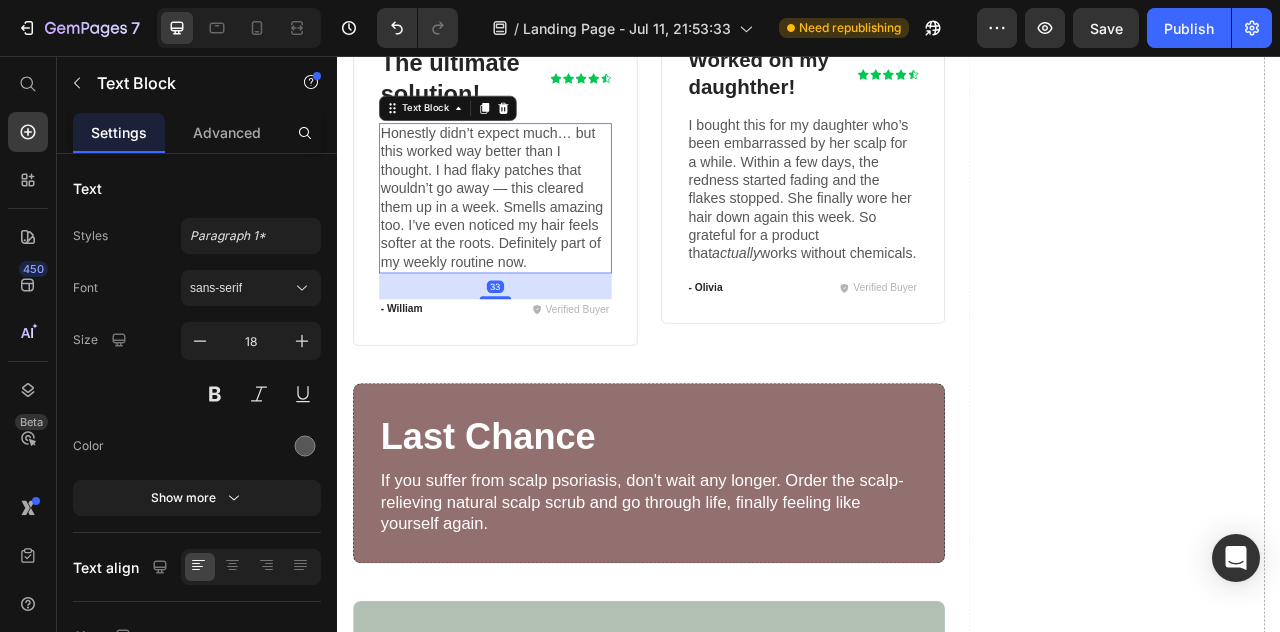 click on "Honestly didn’t expect much… but this worked way better than I thought. I had flaky patches that wouldn’t go away — this cleared them up in a week. Smells amazing too. I’ve even noticed my hair feels softer at the roots. Definitely part of my weekly routine now." at bounding box center (538, 236) 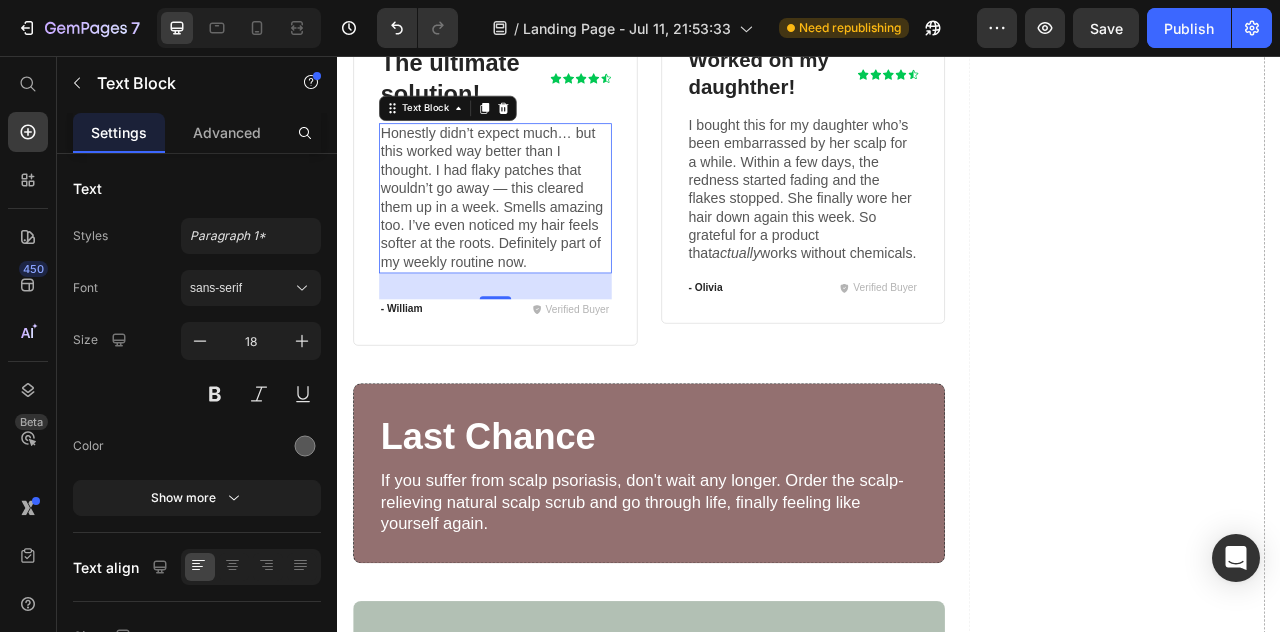 click on "Honestly didn’t expect much… but this worked way better than I thought. I had flaky patches that wouldn’t go away — this cleared them up in a week. Smells amazing too. I’ve even noticed my hair feels softer at the roots. Definitely part of my weekly routine now." at bounding box center (538, 236) 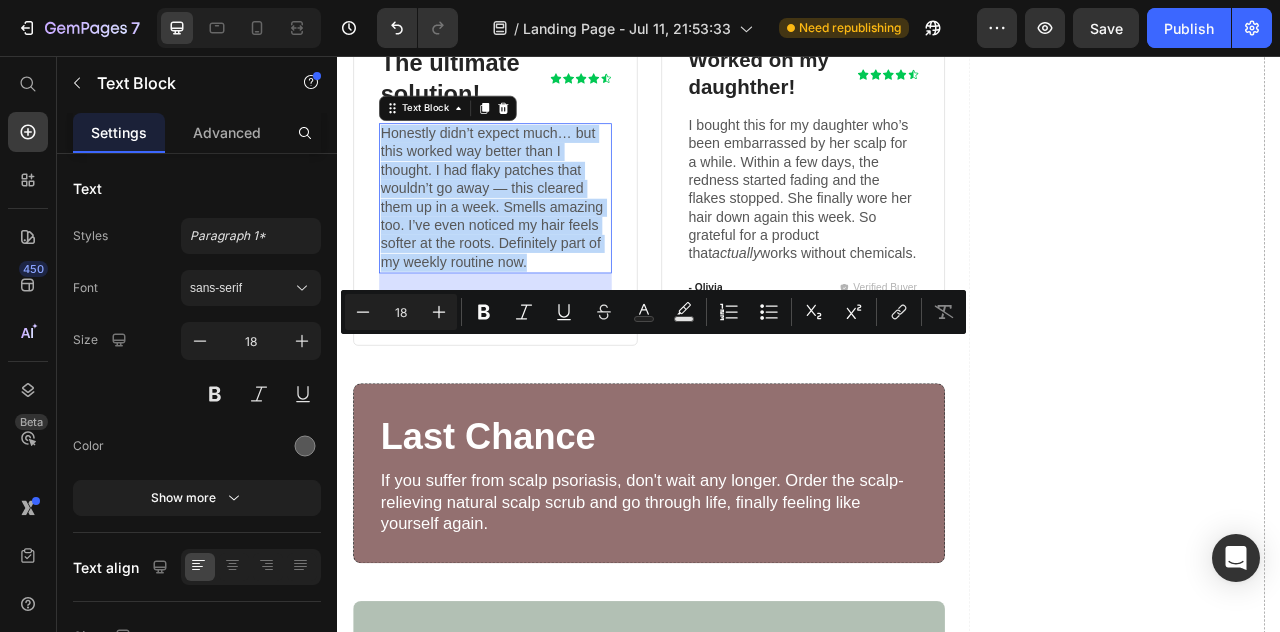 drag, startPoint x: 584, startPoint y: 580, endPoint x: 458, endPoint y: 500, distance: 149.25146 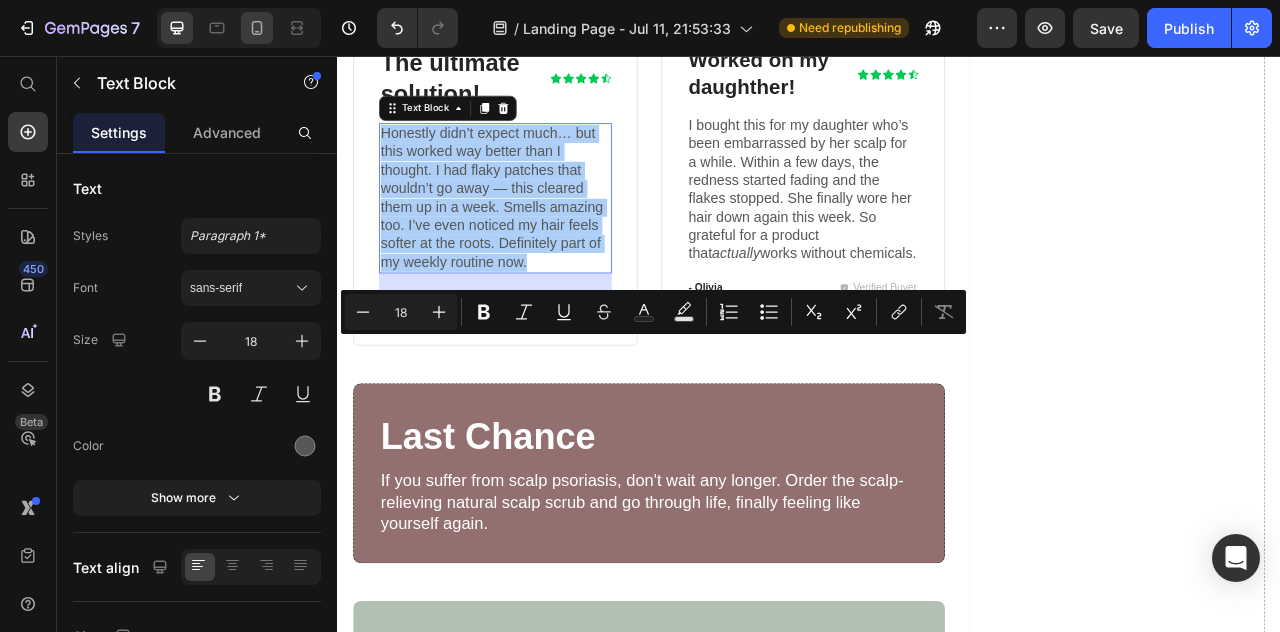 click on "7   /  Landing Page - Jul 11, 21:53:33 Need republishing Preview  Save   Publish" 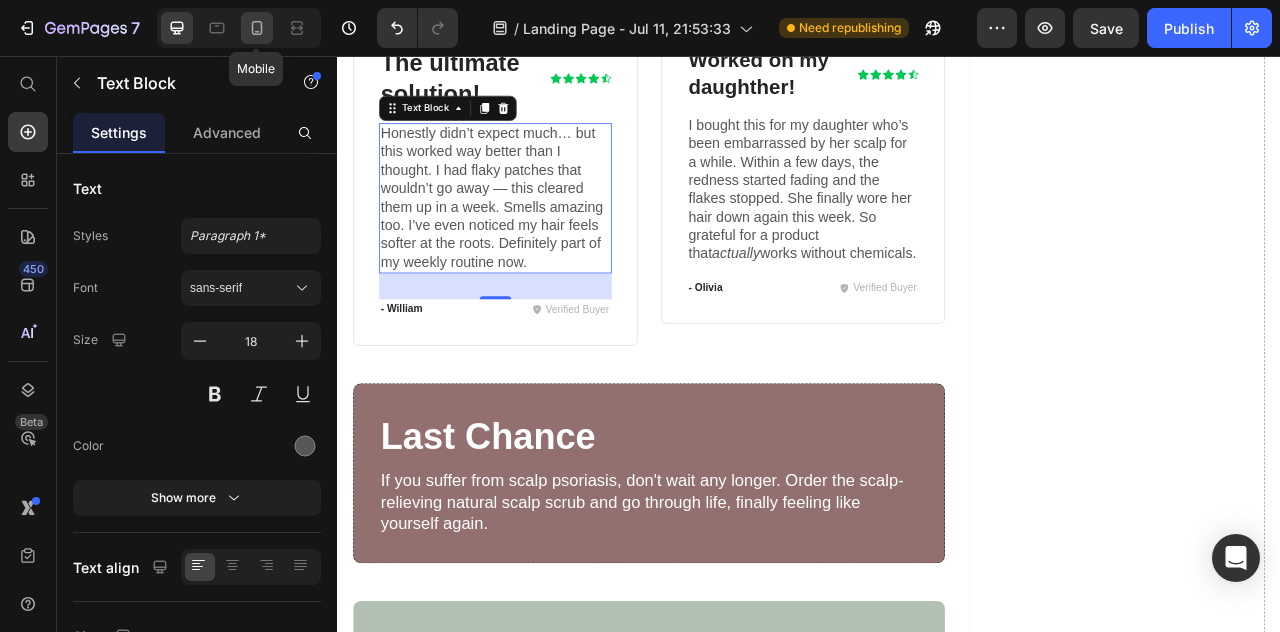 click 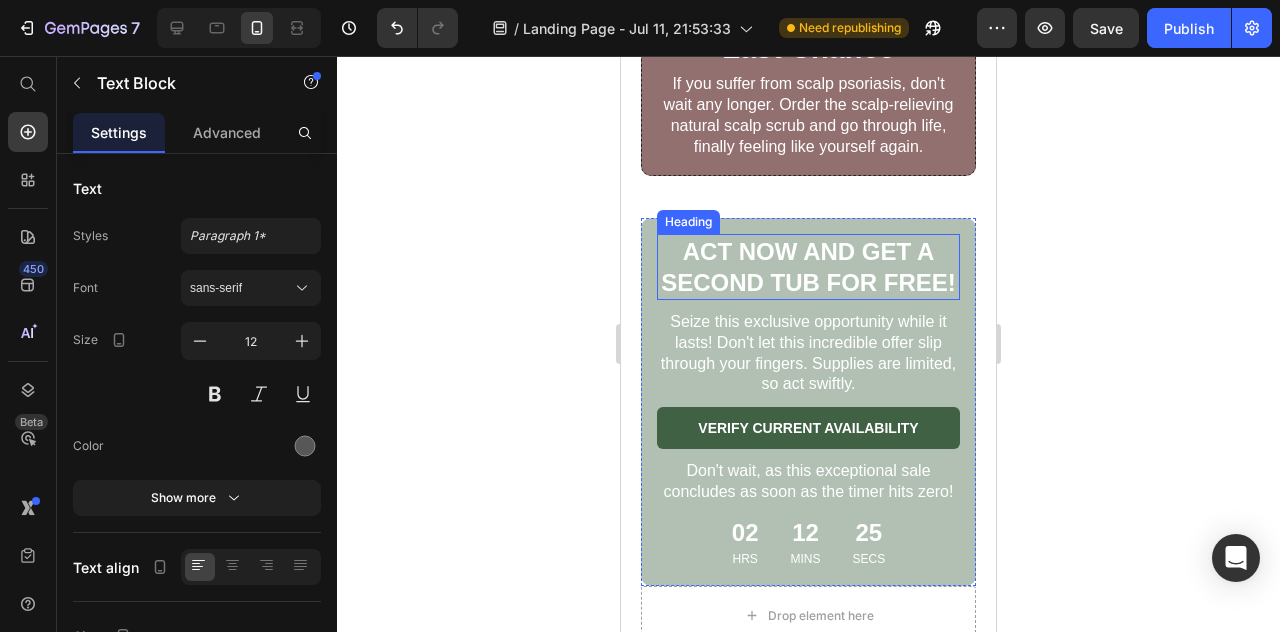 scroll, scrollTop: 8654, scrollLeft: 0, axis: vertical 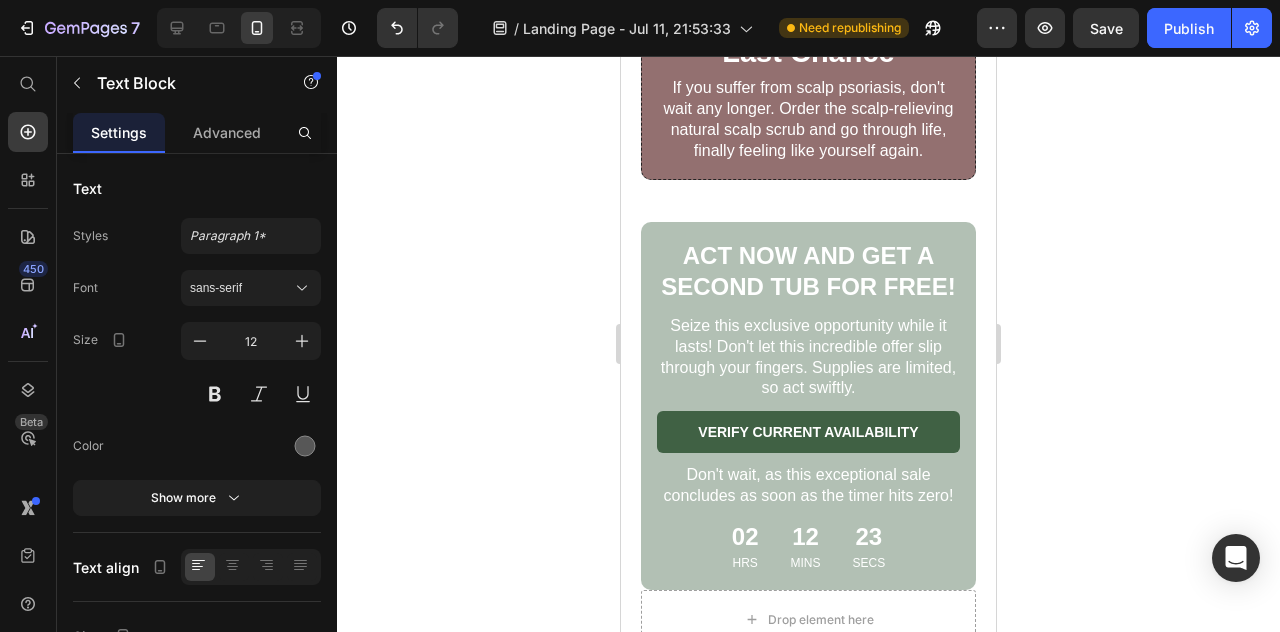 click on "After trying countless remedies for my persistent skin problems, I had almost given up hope. However, the Skin Cosmetic Revitalizer has been a game-changer for me. It offers remarkable relief and support, even in the evening. I wholeheartedly recommend it to anyone grappling with skin concerns. Without a doubt, this is the final opportunity you need to achieve a symptom-free and radiant complexion!" at bounding box center [801, -214] 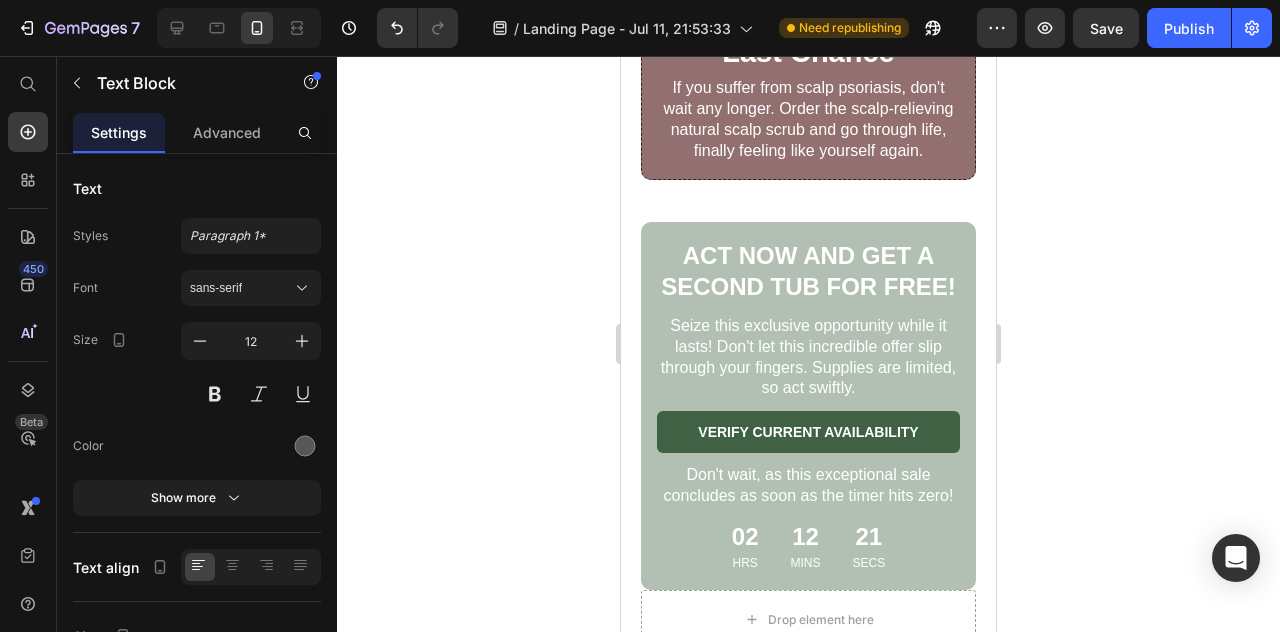 click on "After trying countless remedies for my persistent skin problems, I had almost given up hope. However, the Skin Cosmetic Revitalizer has been a game-changer for me. It offers remarkable relief and support, even in the evening. I wholeheartedly recommend it to anyone grappling with skin concerns. Without a doubt, this is the final opportunity you need to achieve a symptom-free and radiant complexion!" at bounding box center (801, -214) 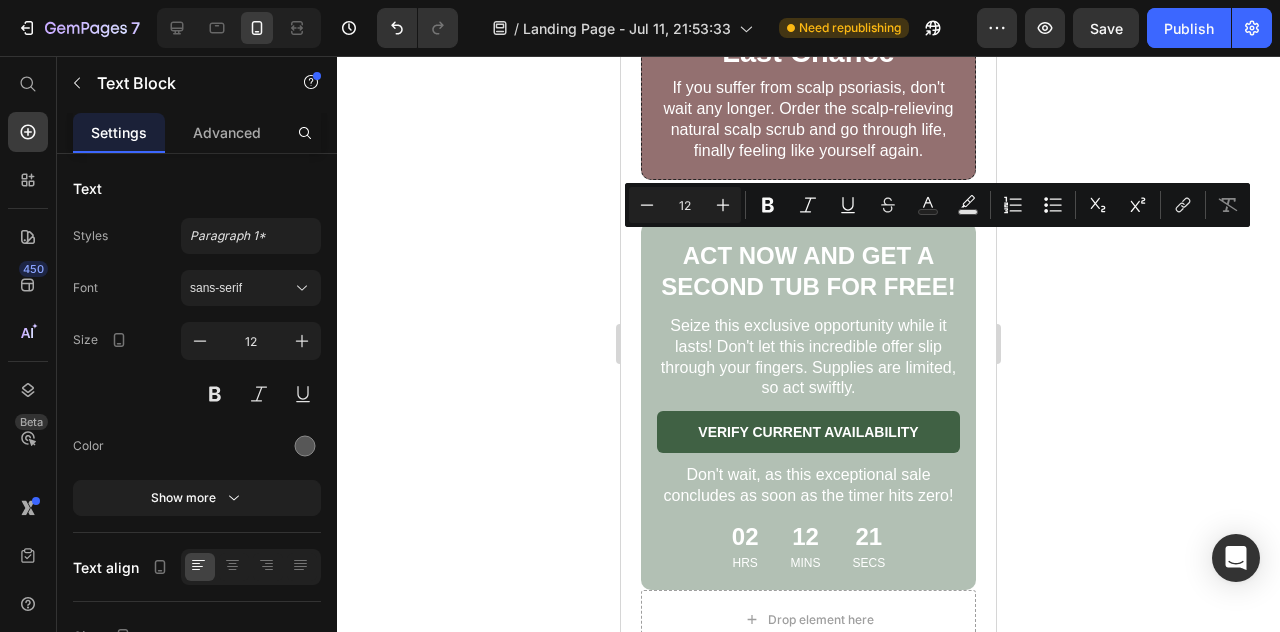 drag, startPoint x: 883, startPoint y: 332, endPoint x: 657, endPoint y: 237, distance: 245.15506 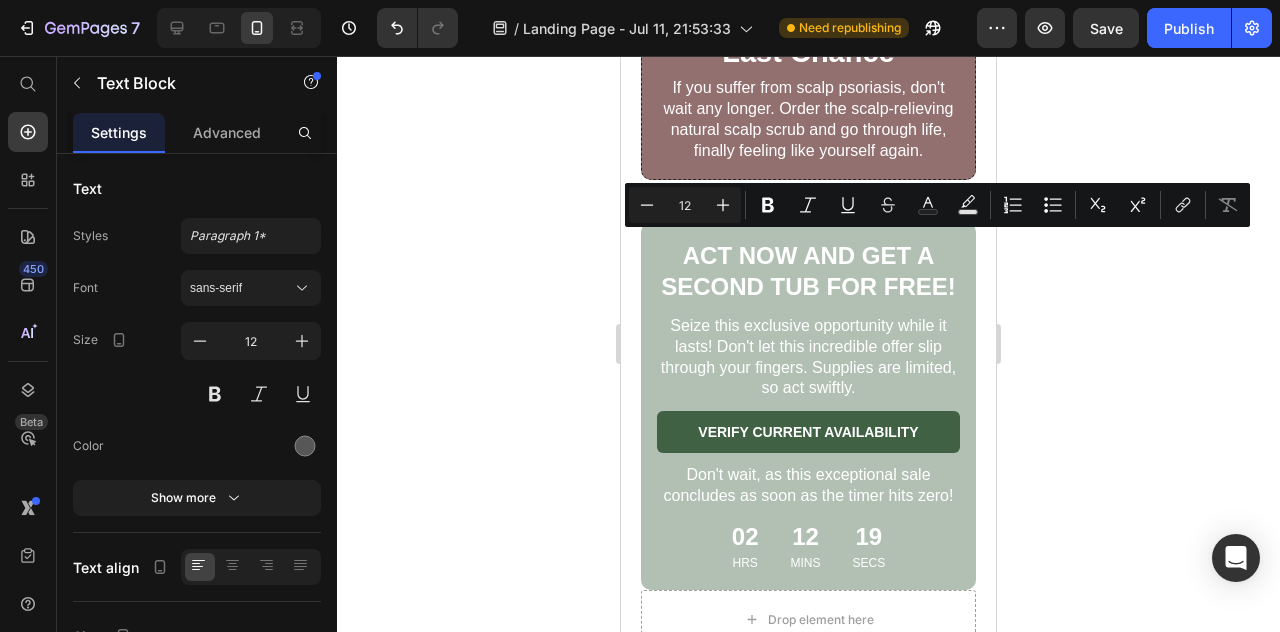 click on "After trying countless remedies for my persistent skin problems, I had almost given up hope. However, the Skin Cosmetic Revitalizer has been a game-changer for me. It offers remarkable relief and support, even in the evening. I wholeheartedly recommend it to anyone grappling with skin concerns. Without a doubt, this is the final opportunity you need to achieve a symptom-free and radiant complexion!" at bounding box center (801, -214) 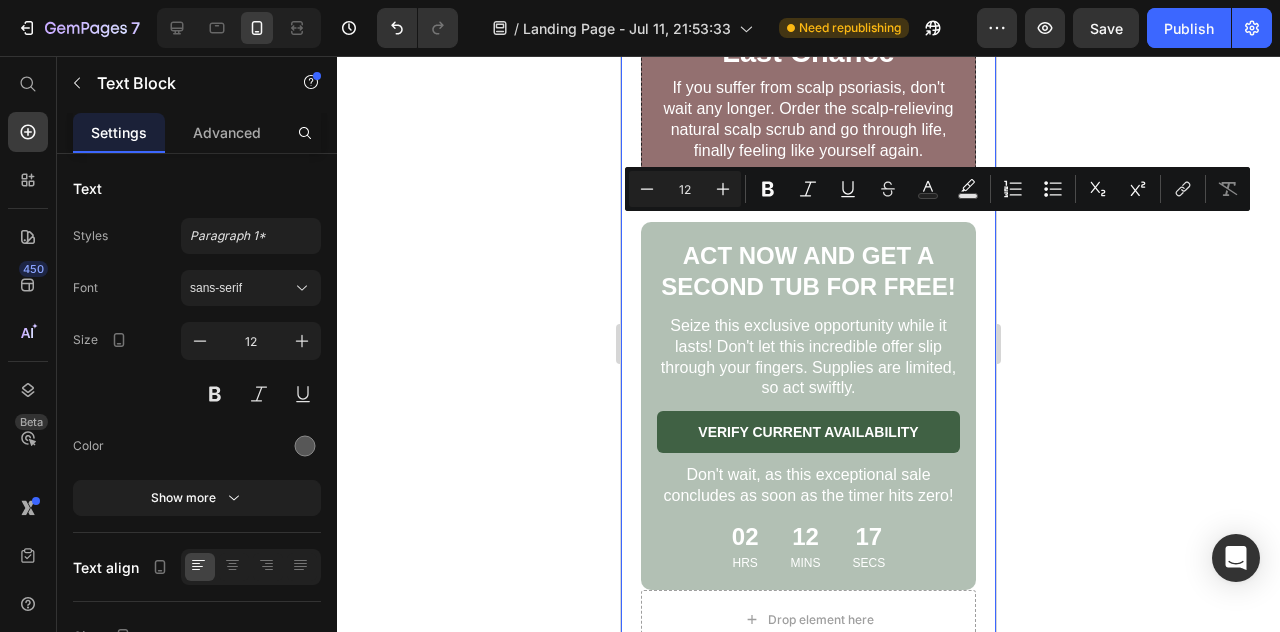 drag, startPoint x: 878, startPoint y: 336, endPoint x: 637, endPoint y: 228, distance: 264.09277 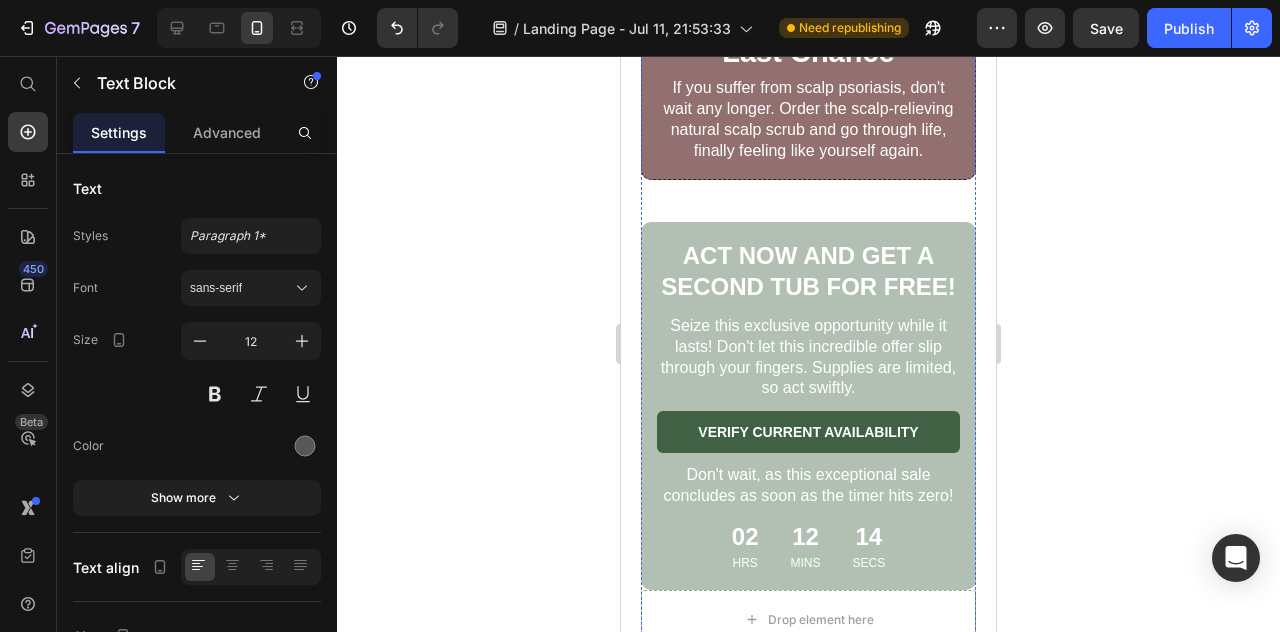click at bounding box center [831, -30] 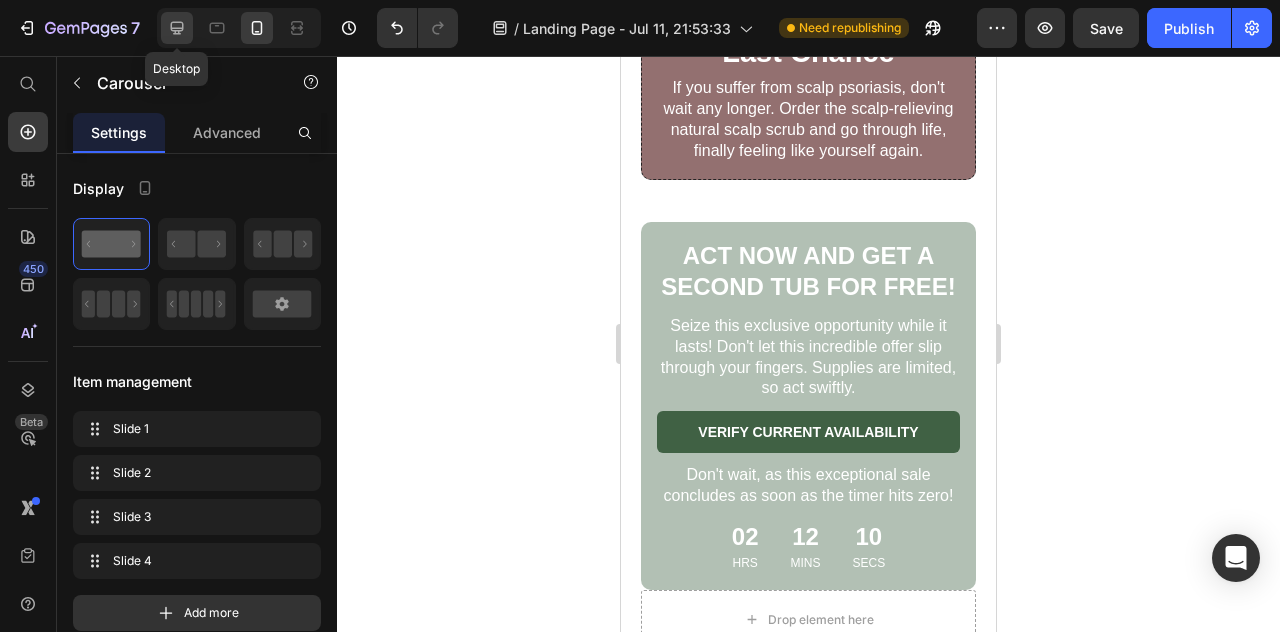 click 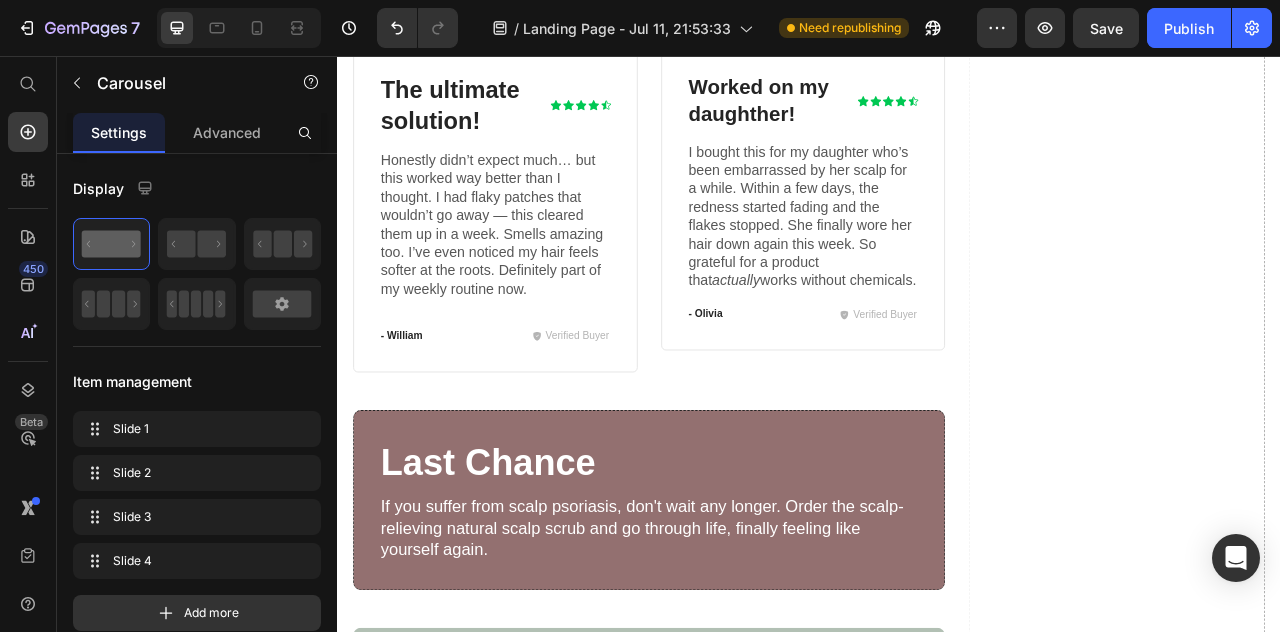 scroll, scrollTop: 9154, scrollLeft: 0, axis: vertical 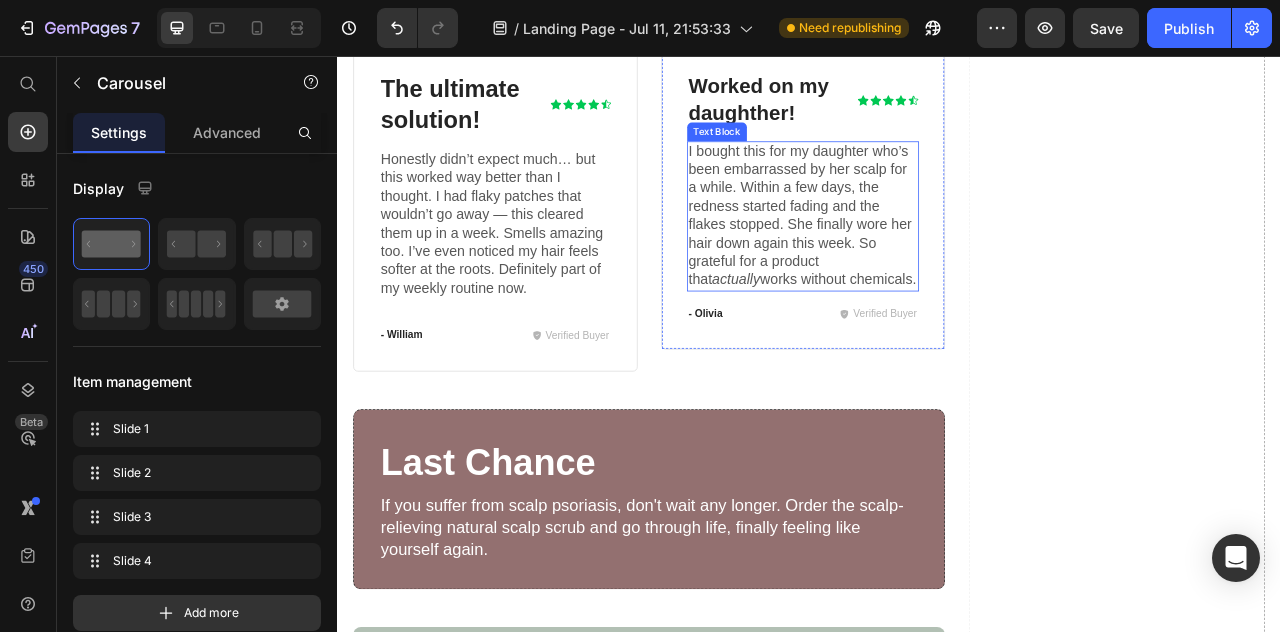 click on "I bought this for my daughter who’s been embarrassed by her scalp for a while. Within a few days, the redness started fading and the flakes stopped. She finally wore her hair down again this week. So grateful for a product that  actually  works without chemicals." at bounding box center (930, 259) 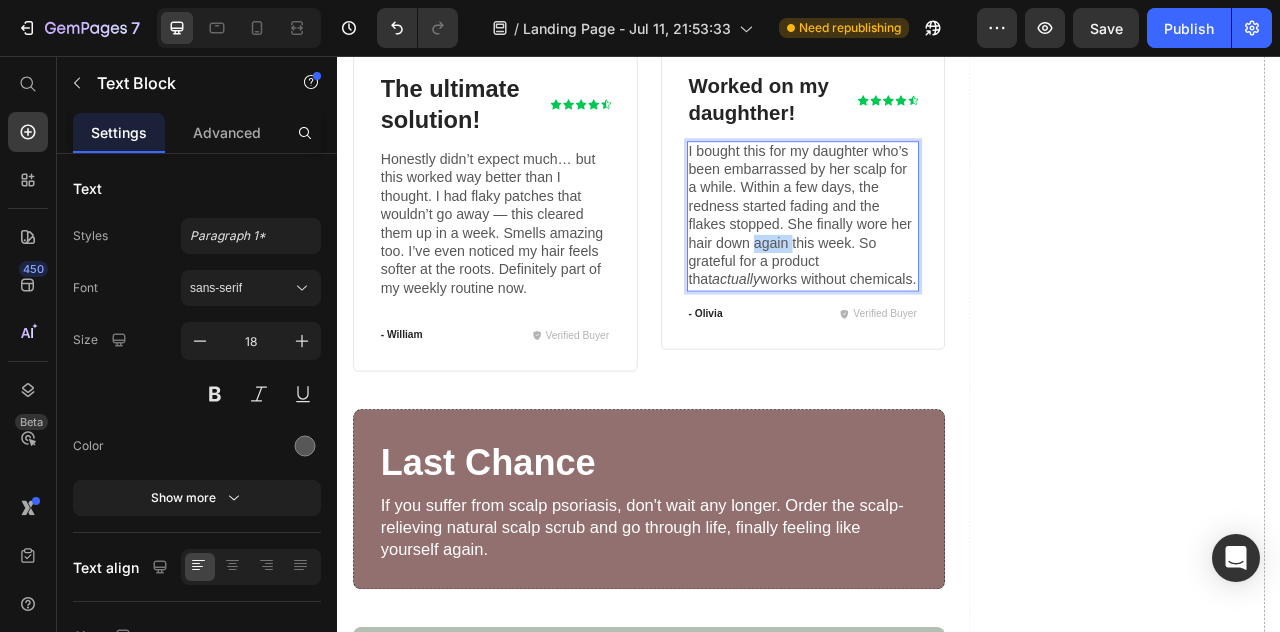 click on "I bought this for my daughter who’s been embarrassed by her scalp for a while. Within a few days, the redness started fading and the flakes stopped. She finally wore her hair down again this week. So grateful for a product that  actually  works without chemicals." at bounding box center (930, 259) 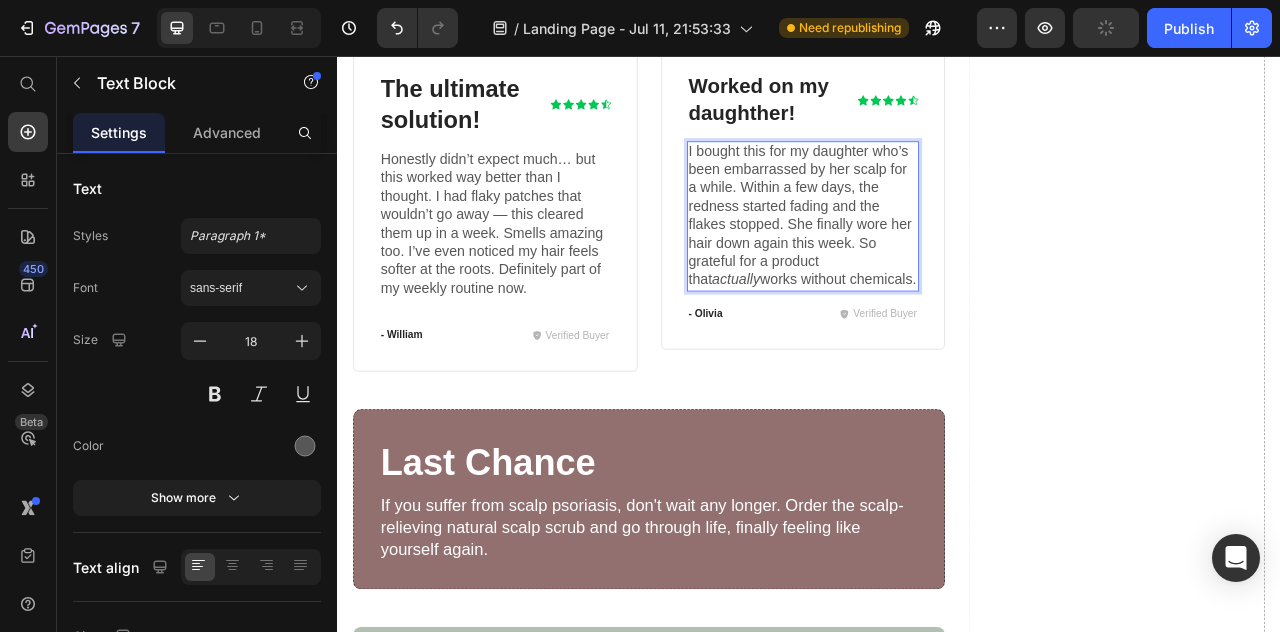 click on "I bought this for my daughter who’s been embarrassed by her scalp for a while. Within a few days, the redness started fading and the flakes stopped. She finally wore her hair down again this week. So grateful for a product that  actually  works without chemicals." at bounding box center [930, 259] 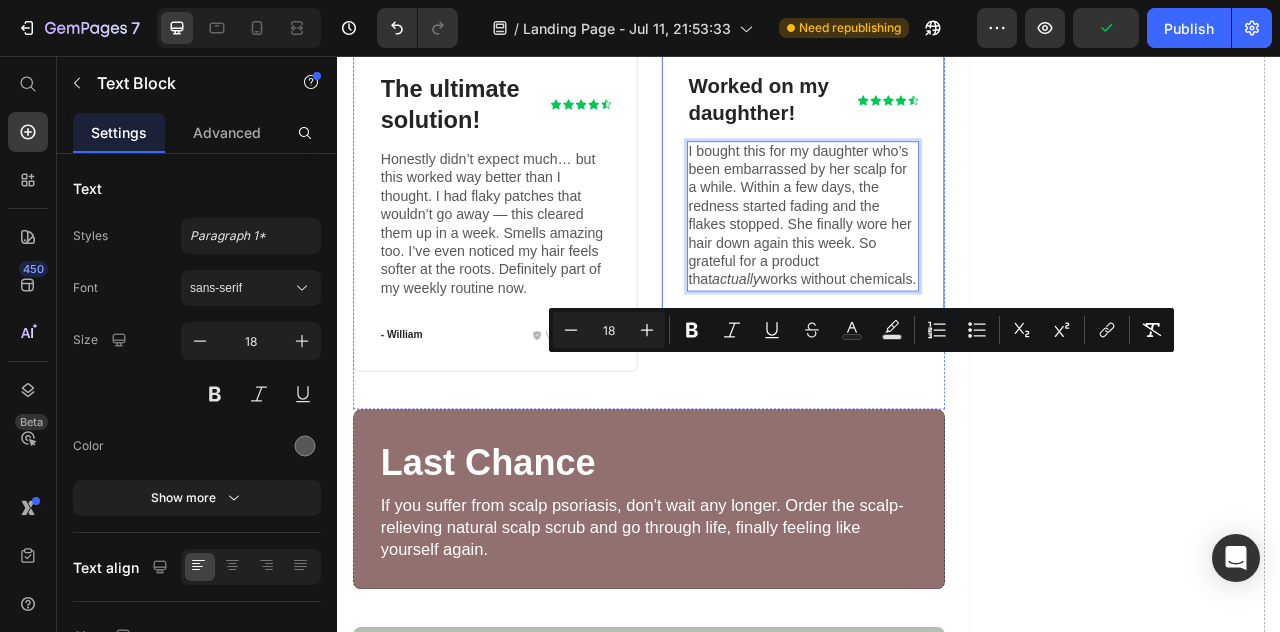 drag, startPoint x: 986, startPoint y: 604, endPoint x: 764, endPoint y: 442, distance: 274.82358 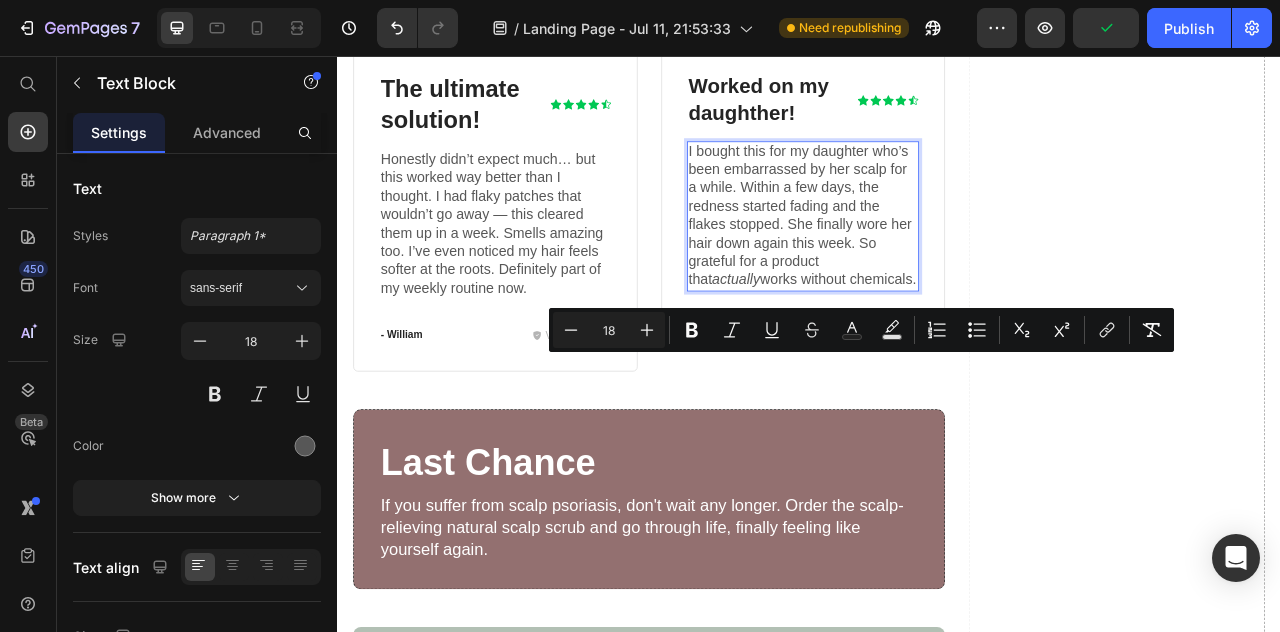 copy on "I bought this for my daughter who’s been embarrassed by her scalp for a while. Within a few days, the redness started fading and the flakes stopped. She finally wore her hair down again this week. So grateful for a product that  actually  works without chemicals." 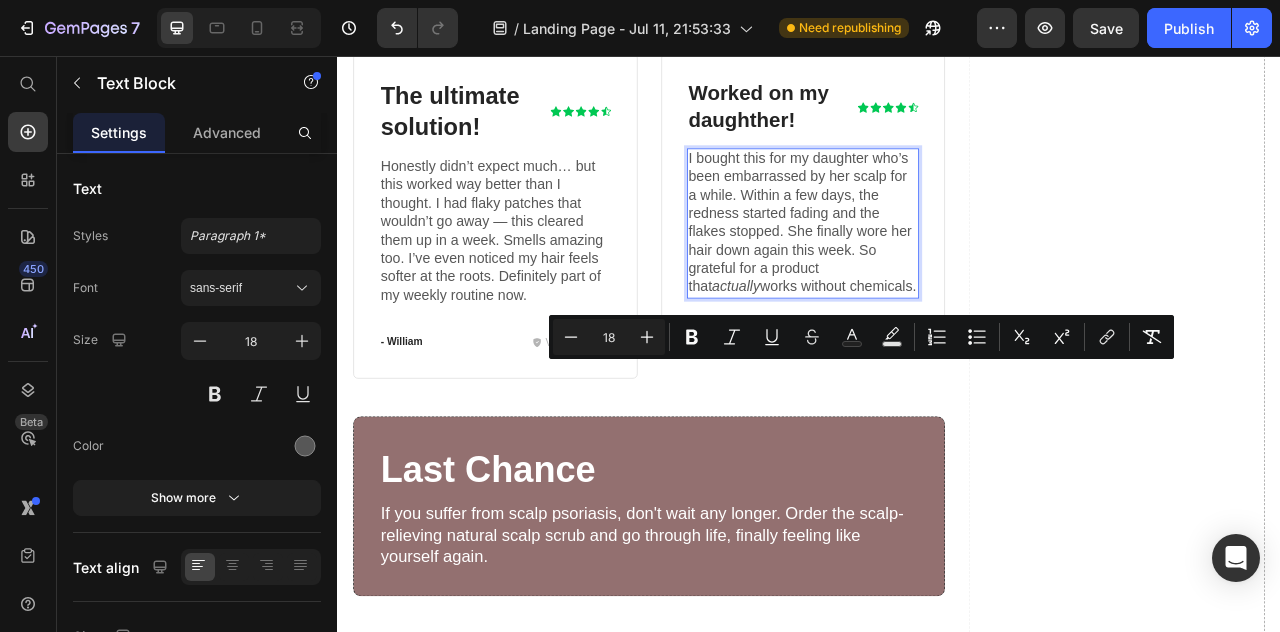 scroll, scrollTop: 9144, scrollLeft: 0, axis: vertical 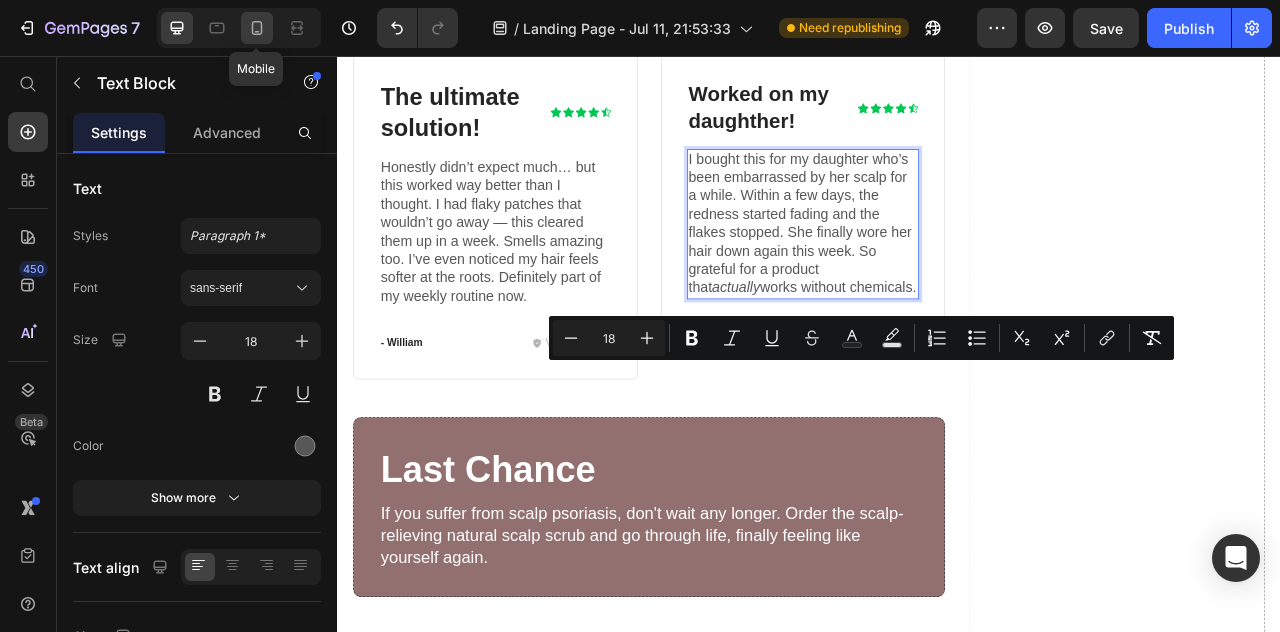 click 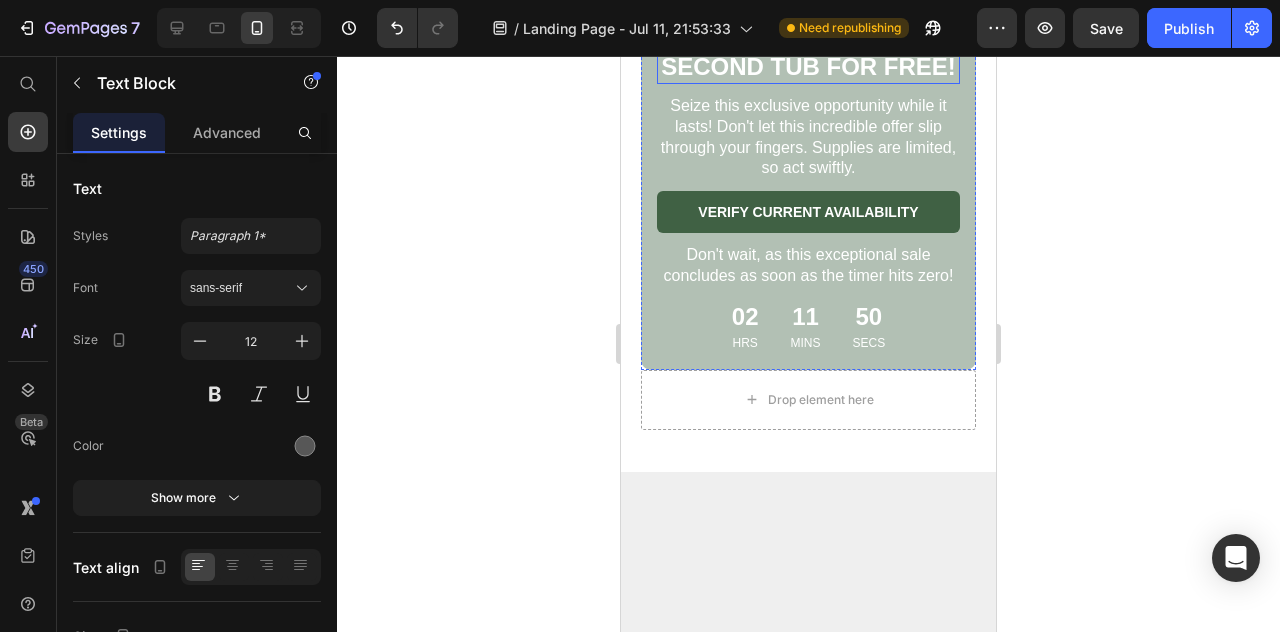 scroll, scrollTop: 8679, scrollLeft: 0, axis: vertical 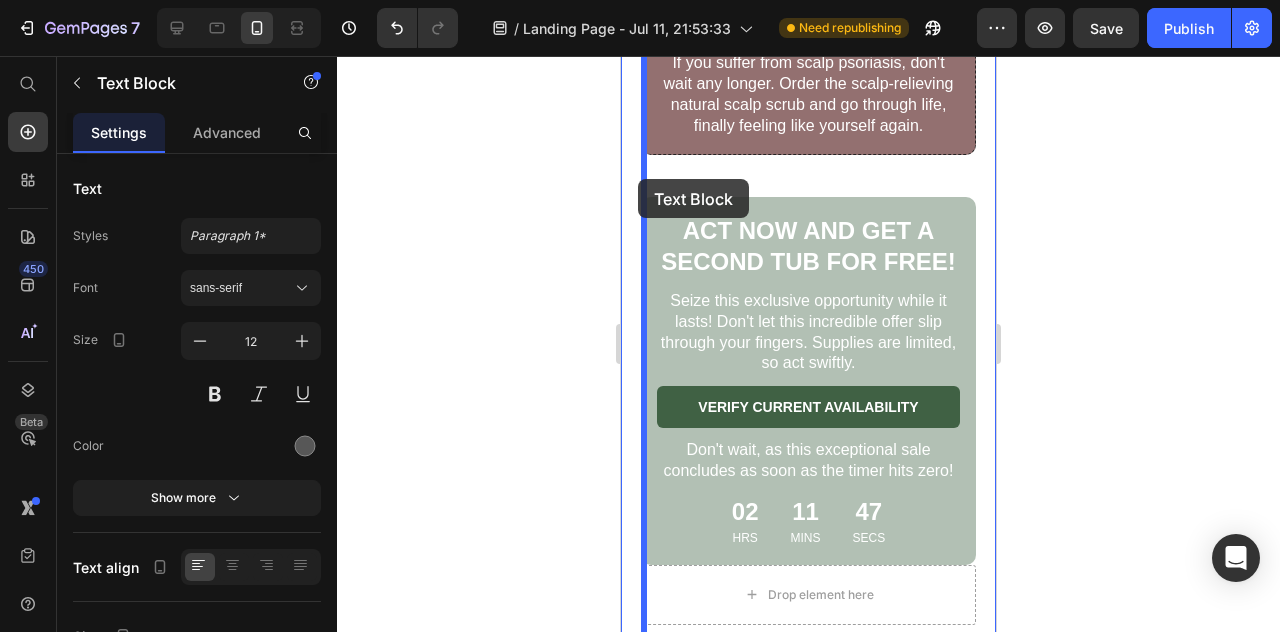 drag, startPoint x: 800, startPoint y: 326, endPoint x: 638, endPoint y: 179, distance: 218.75328 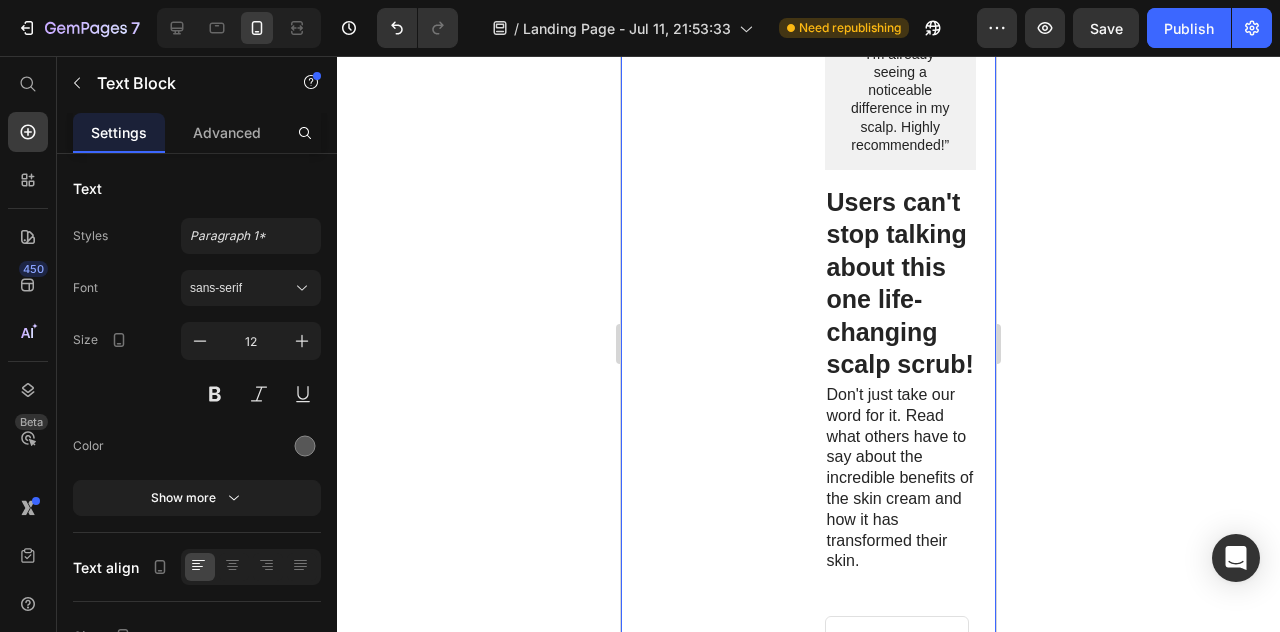 scroll, scrollTop: 9378, scrollLeft: 0, axis: vertical 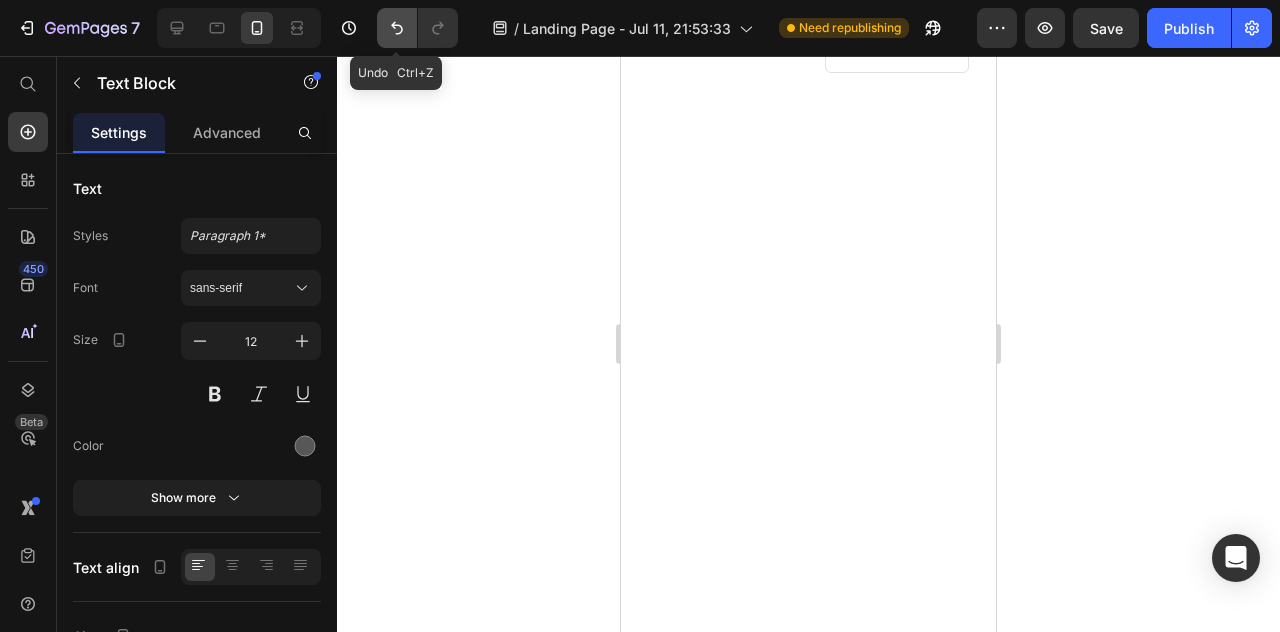 click 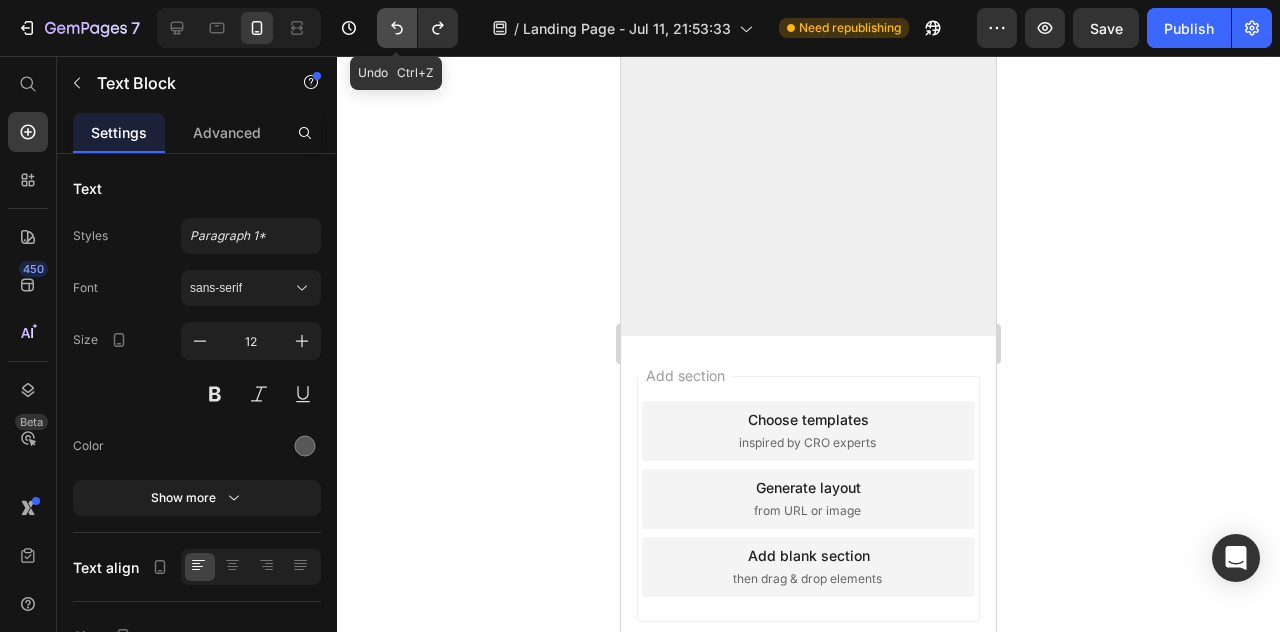 scroll, scrollTop: 8679, scrollLeft: 0, axis: vertical 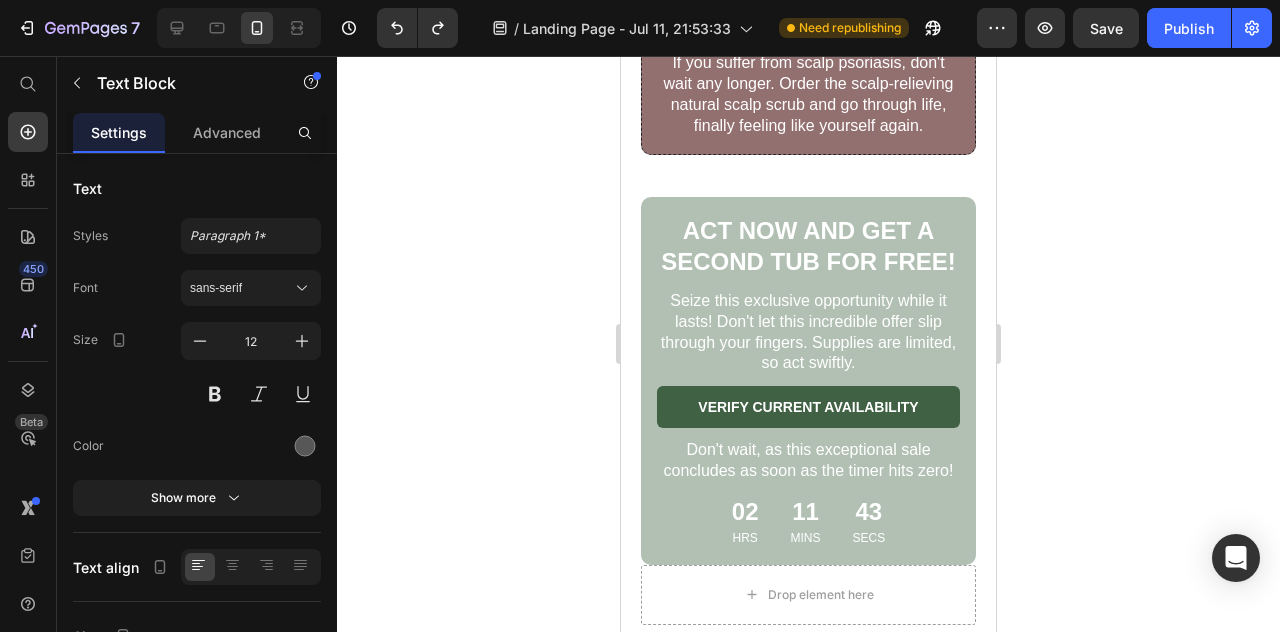 click on "I had nearly given up hope after years of battling various skin concerns, but the Skin Cosmetic Revitalizer has transformed my life. It offers unparalleled relief and support, even when used just before bedtime. I wholeheartedly recommend it to anyone enduring the burdens of these skin issues. Without a doubt, this is the final opportunity you need to experience a life free from symptoms and embrace a revitalized complexion!" at bounding box center (801, -231) 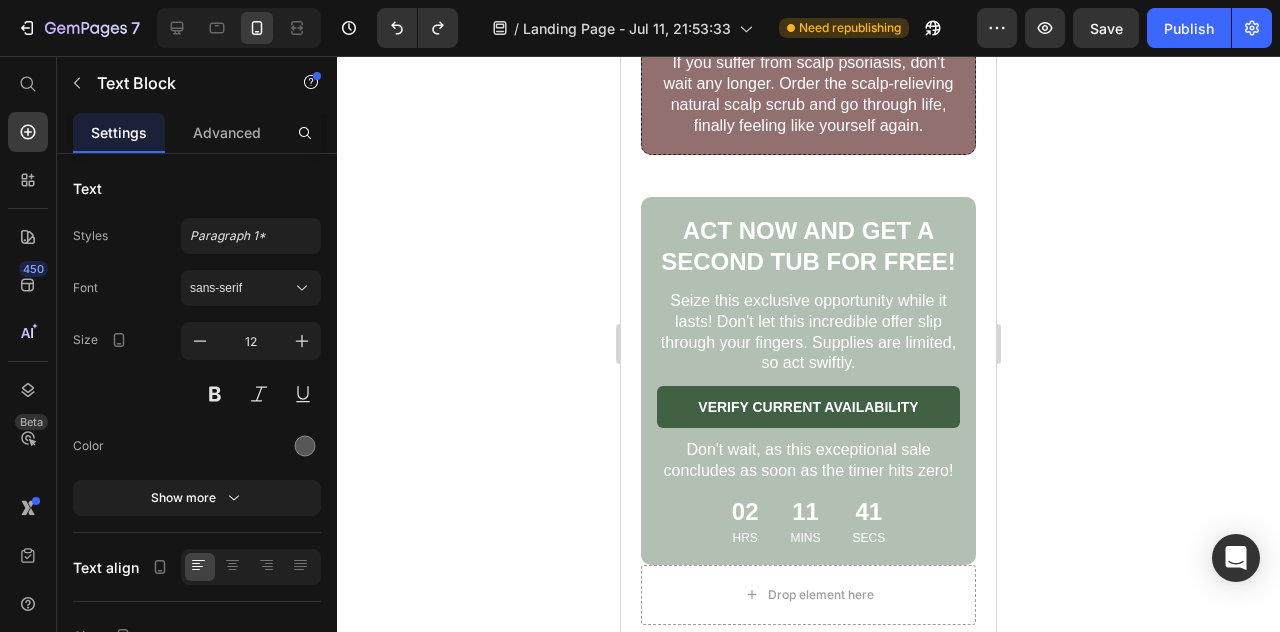 drag, startPoint x: 798, startPoint y: 321, endPoint x: 644, endPoint y: 201, distance: 195.2332 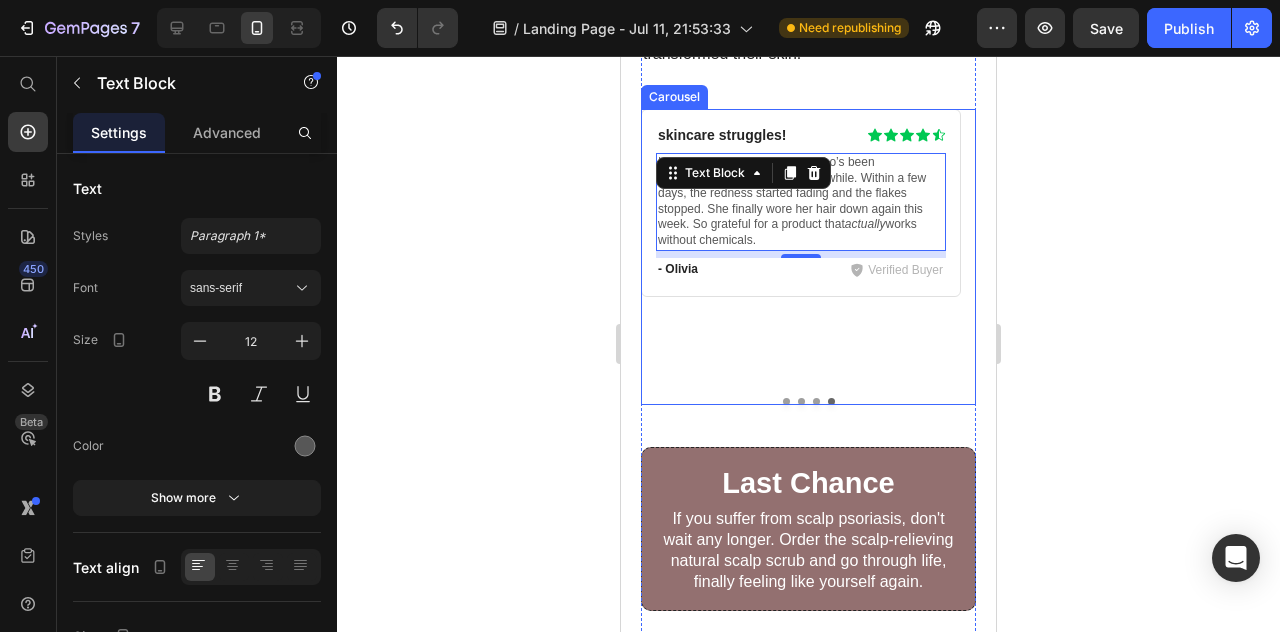 scroll, scrollTop: 8499, scrollLeft: 0, axis: vertical 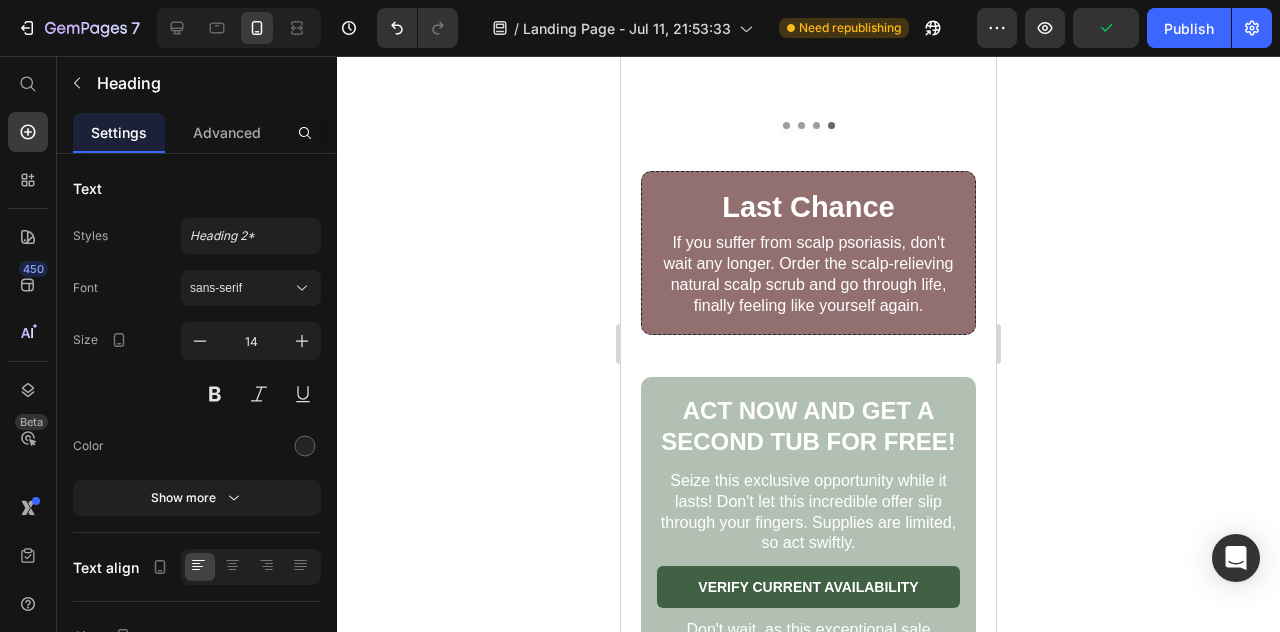click on "skincare struggles!" at bounding box center (750, -141) 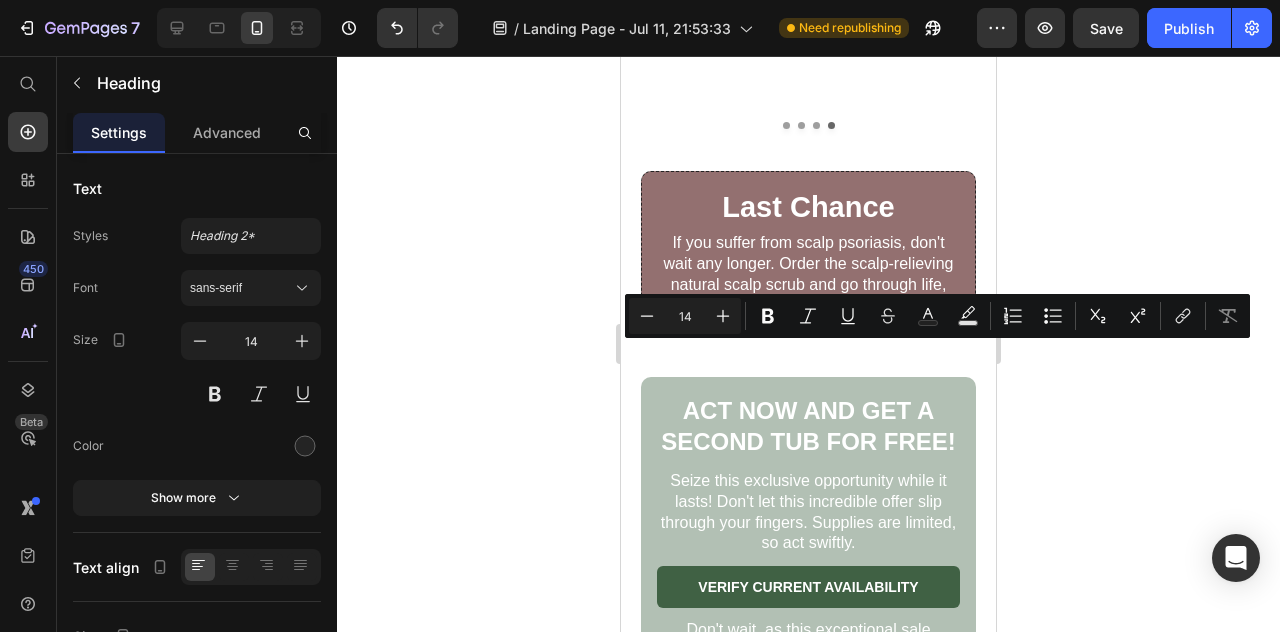 click on "skincare struggles!" at bounding box center [750, -141] 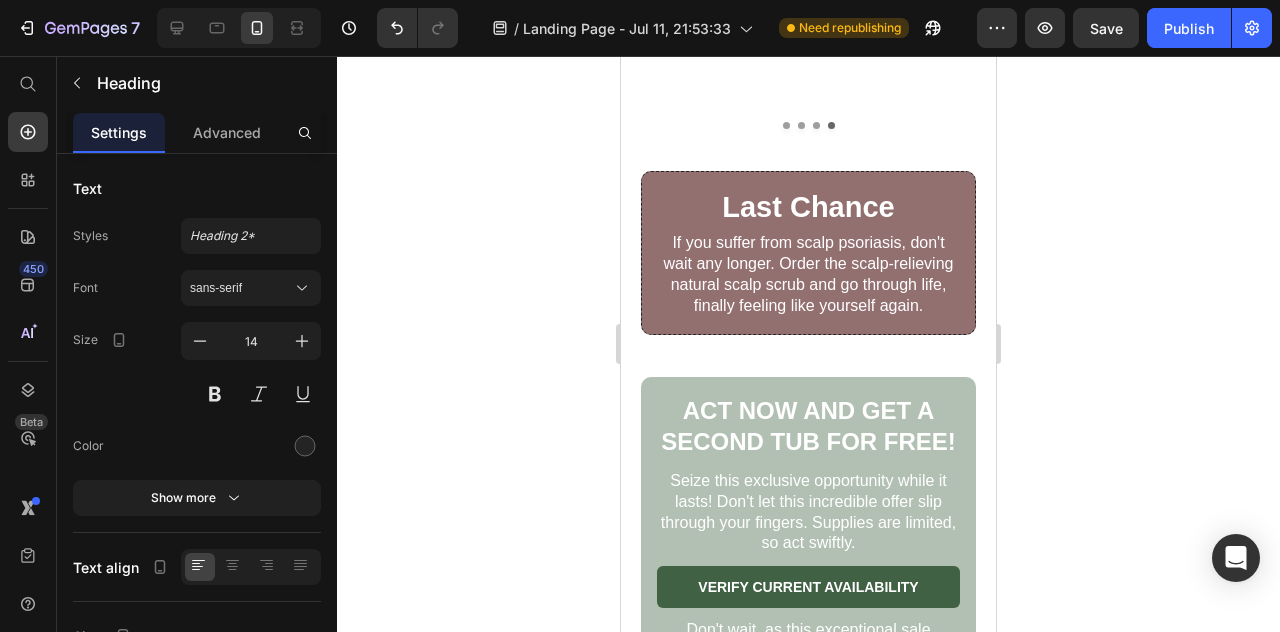 click on "skincare struggles!" at bounding box center (750, -141) 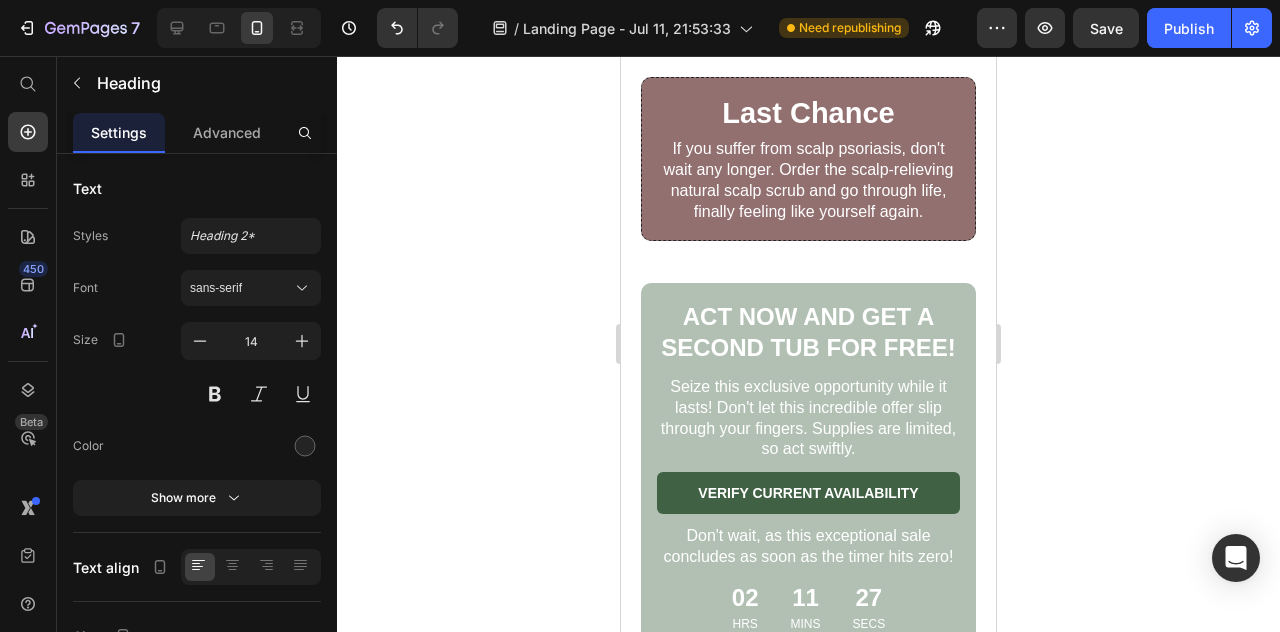scroll, scrollTop: 8602, scrollLeft: 0, axis: vertical 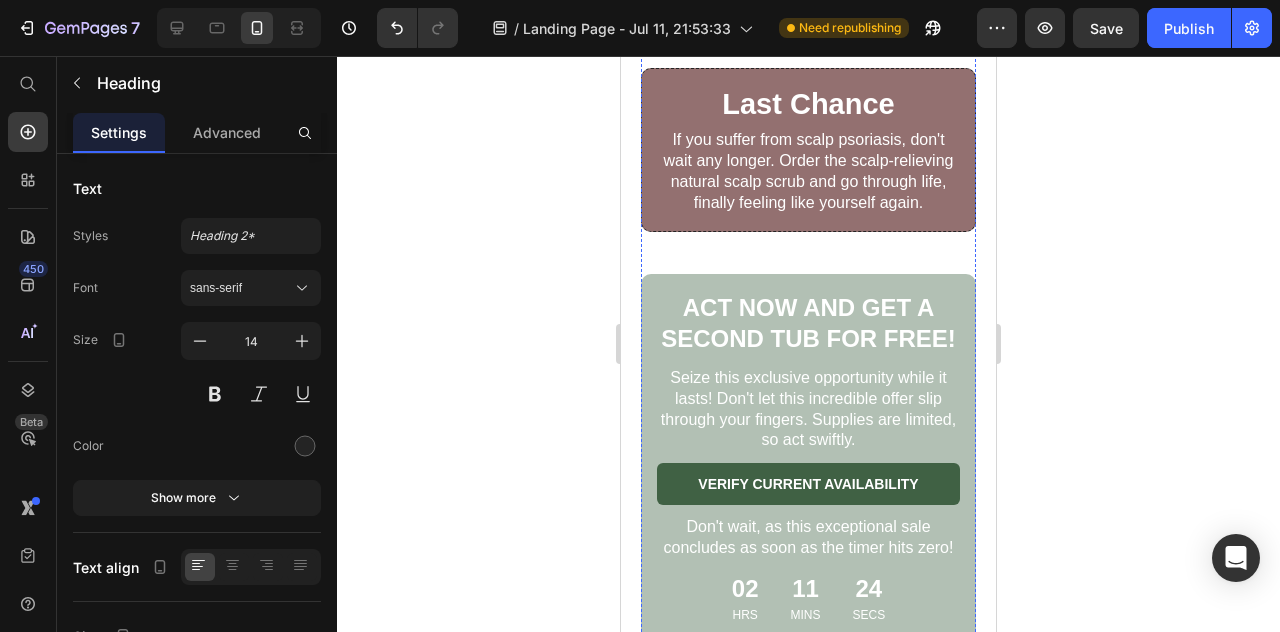 click at bounding box center (816, 22) 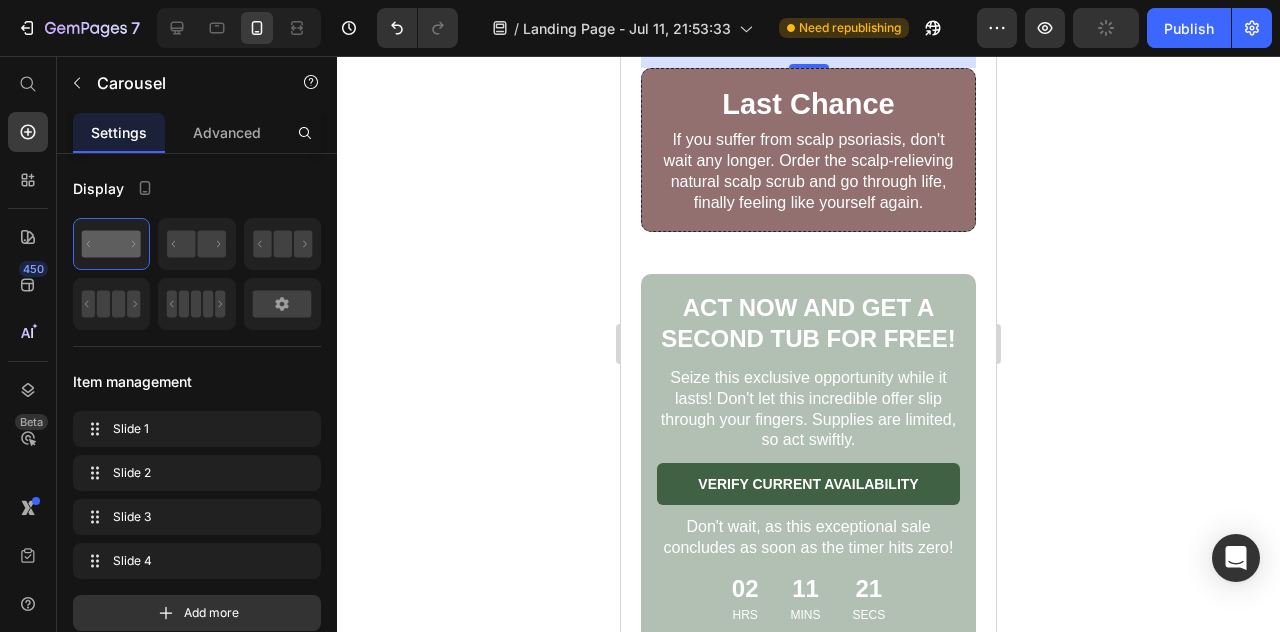 click at bounding box center (801, 22) 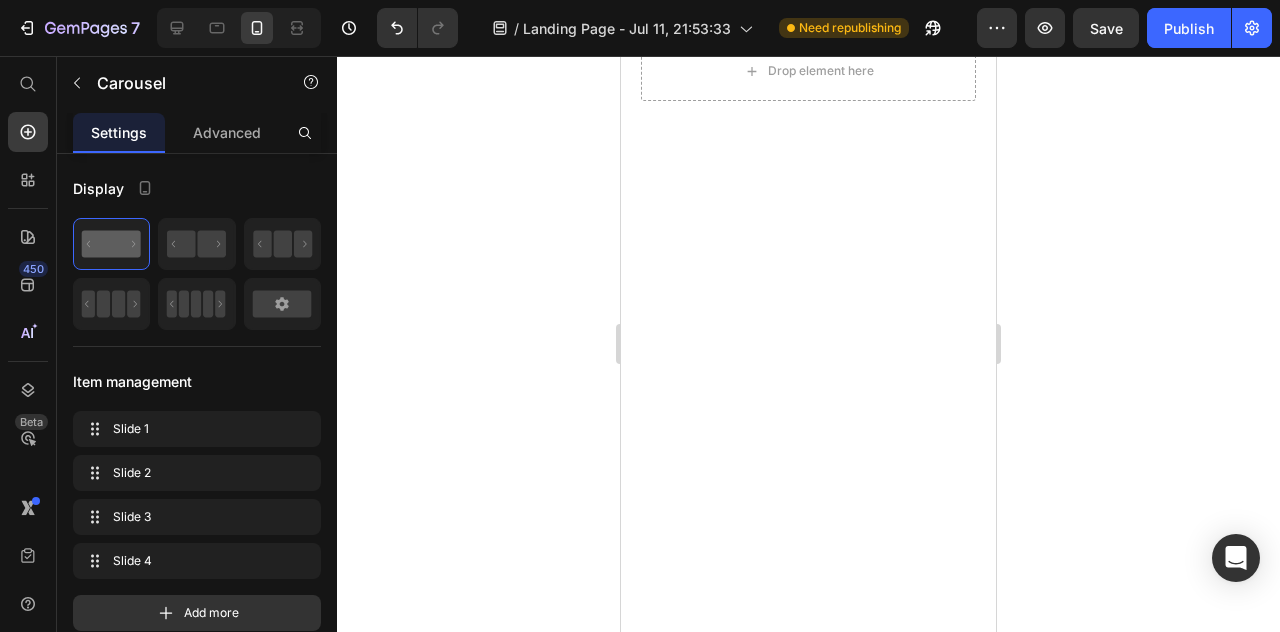 scroll, scrollTop: 5344, scrollLeft: 0, axis: vertical 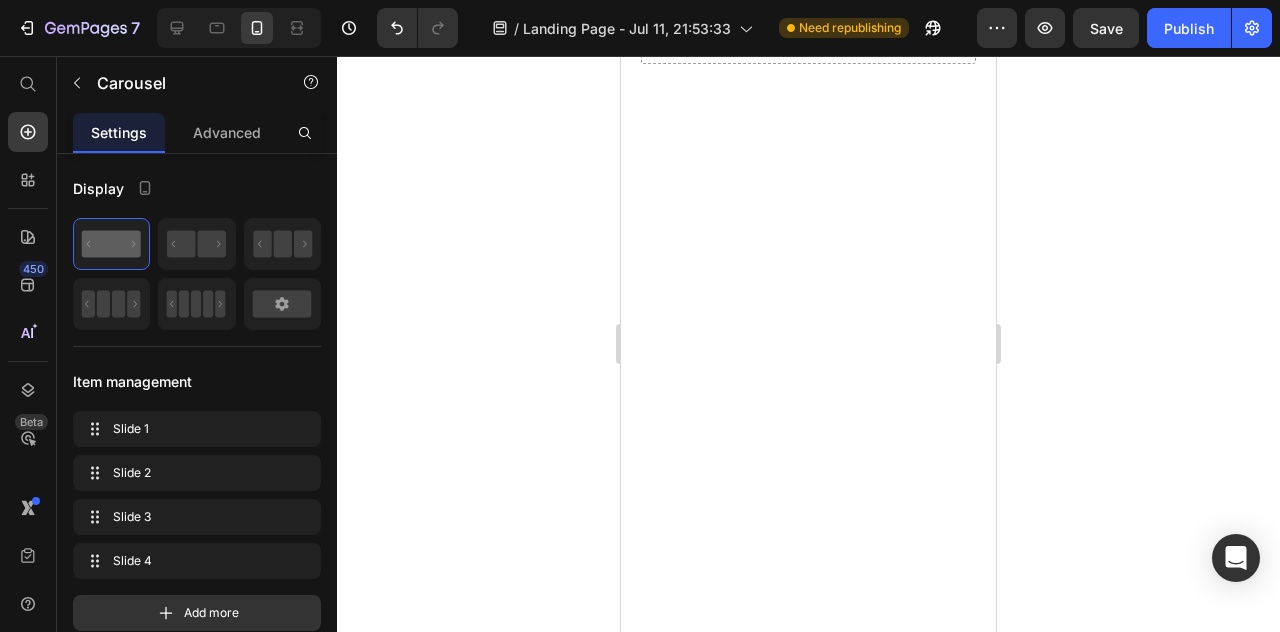 click on "CHECK AVAILABILITY" at bounding box center (808, -669) 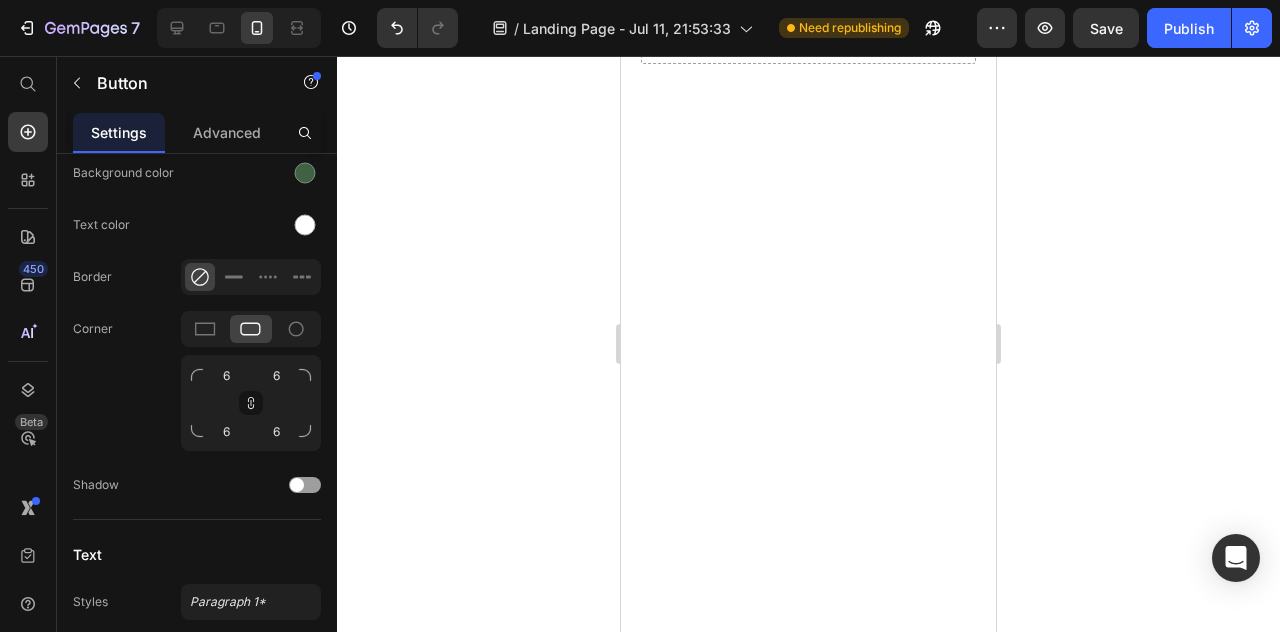 scroll, scrollTop: 894, scrollLeft: 0, axis: vertical 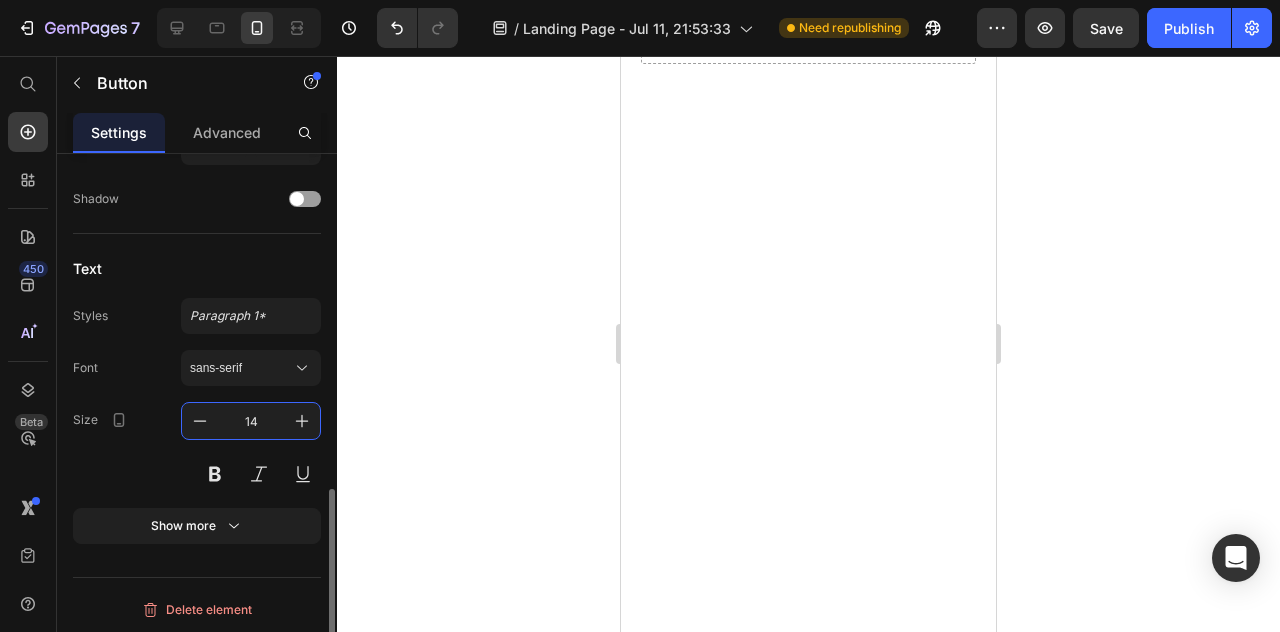 click on "14" at bounding box center [251, 421] 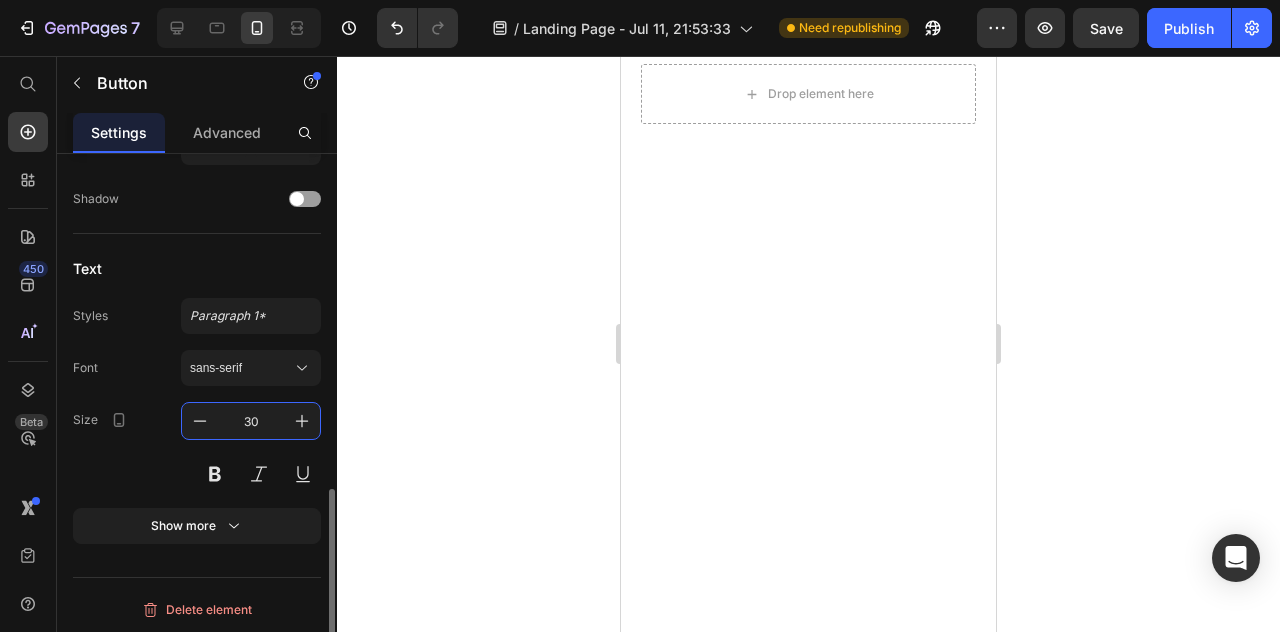 type on "3" 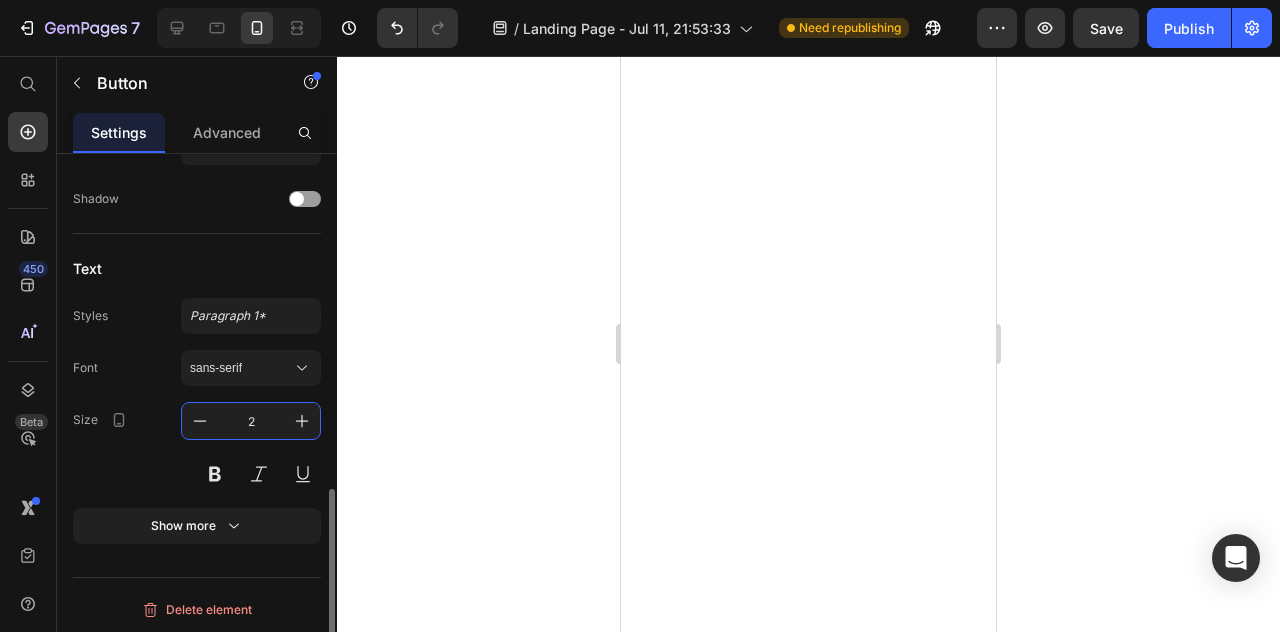 type on "20" 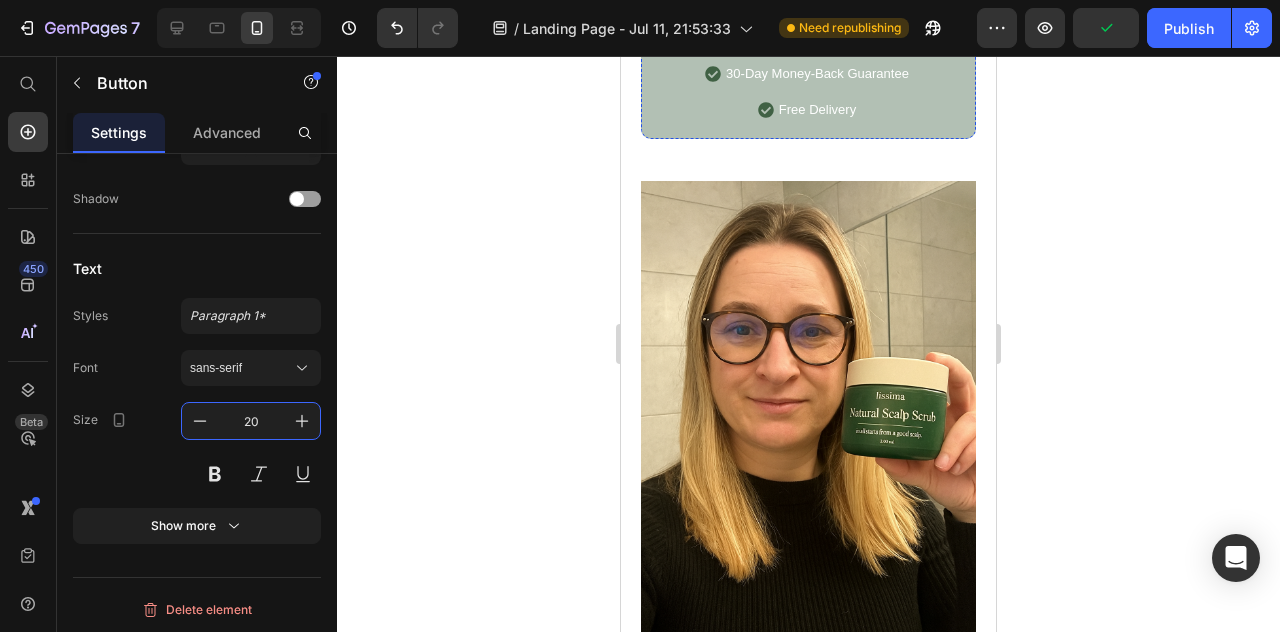 scroll, scrollTop: 6945, scrollLeft: 0, axis: vertical 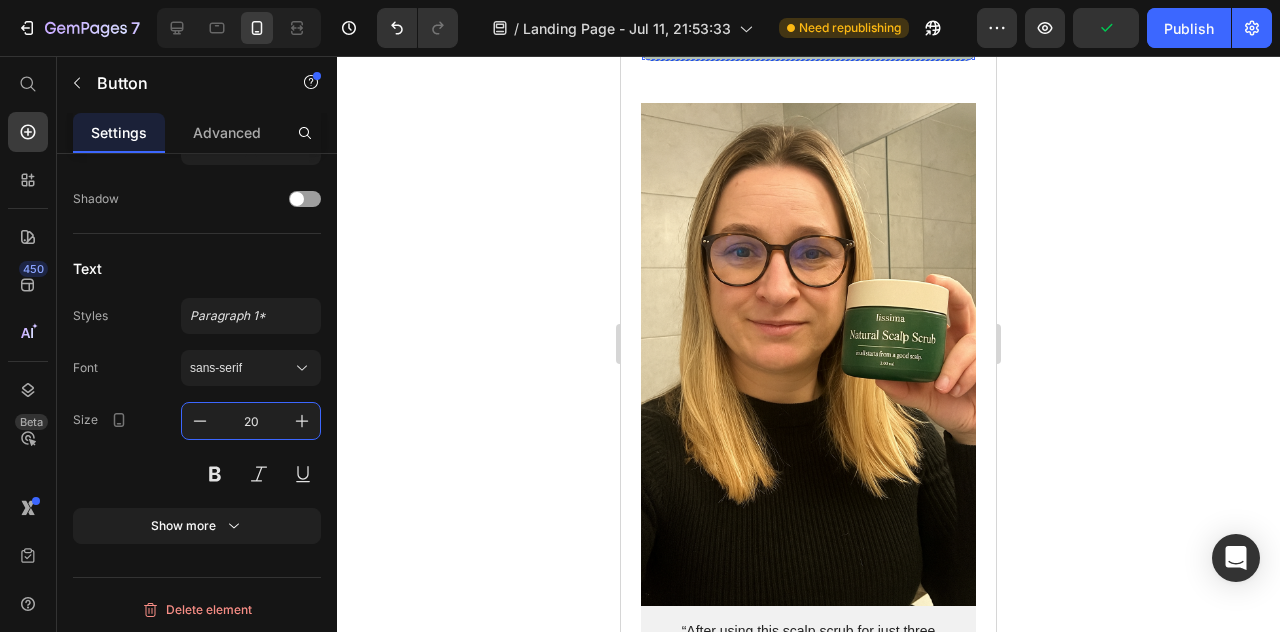 click on "CHECK AVAILABILITY" at bounding box center [809, -48] 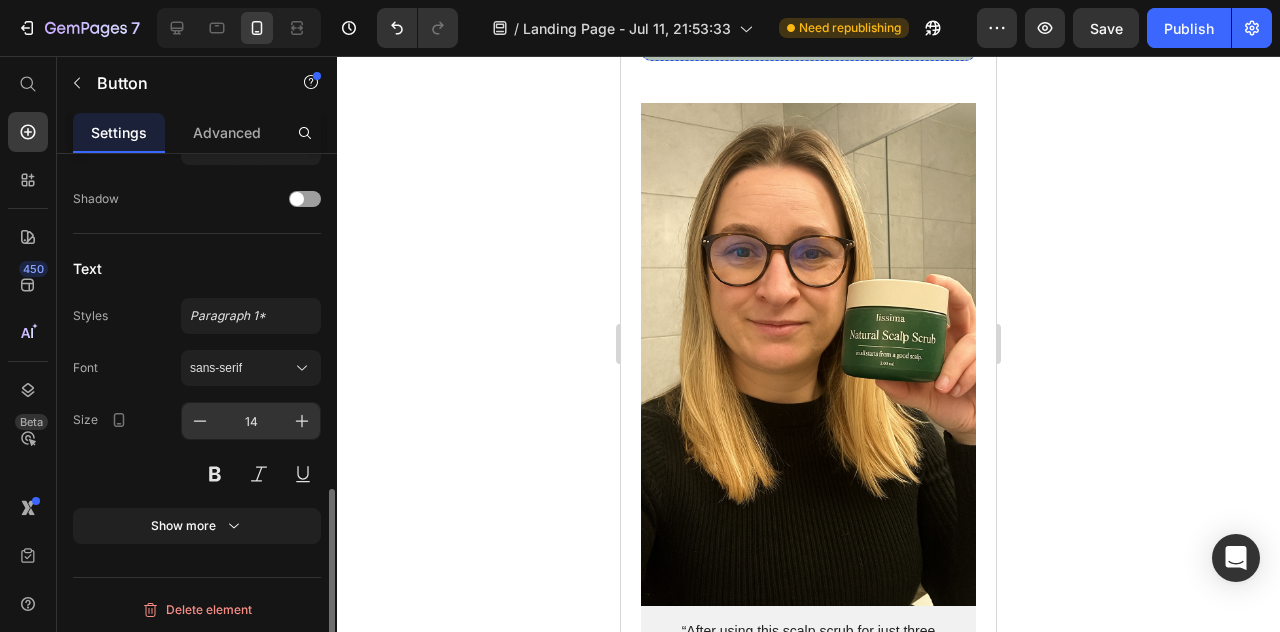 click on "14" at bounding box center [251, 421] 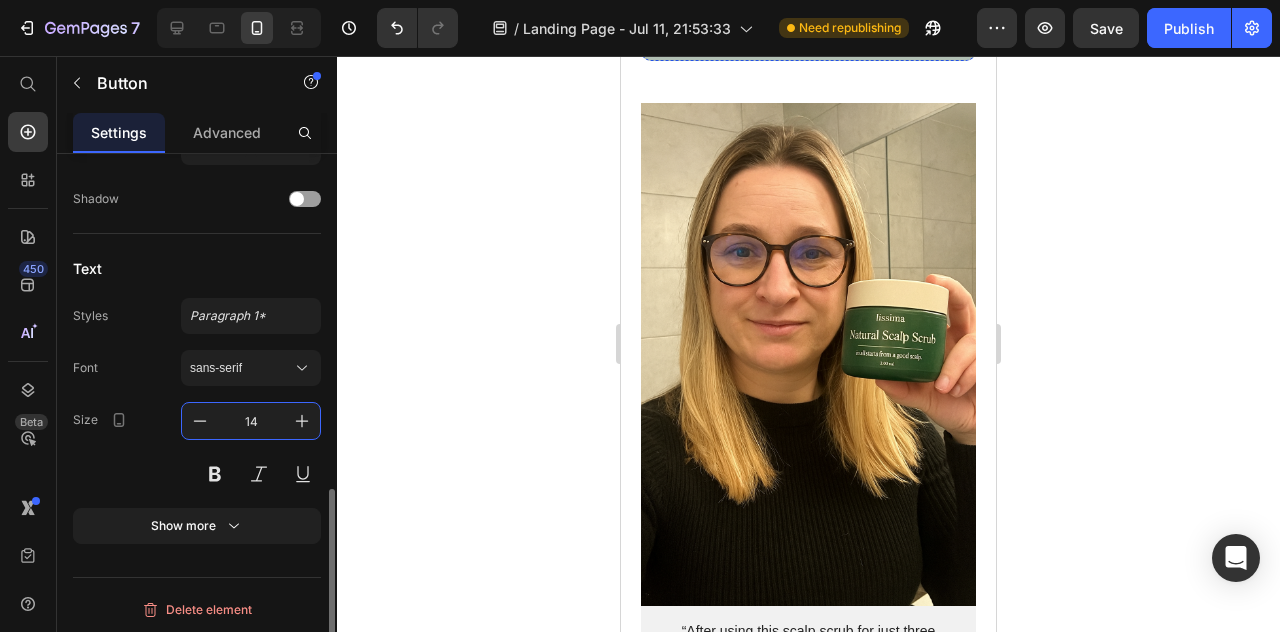 click on "14" at bounding box center (251, 421) 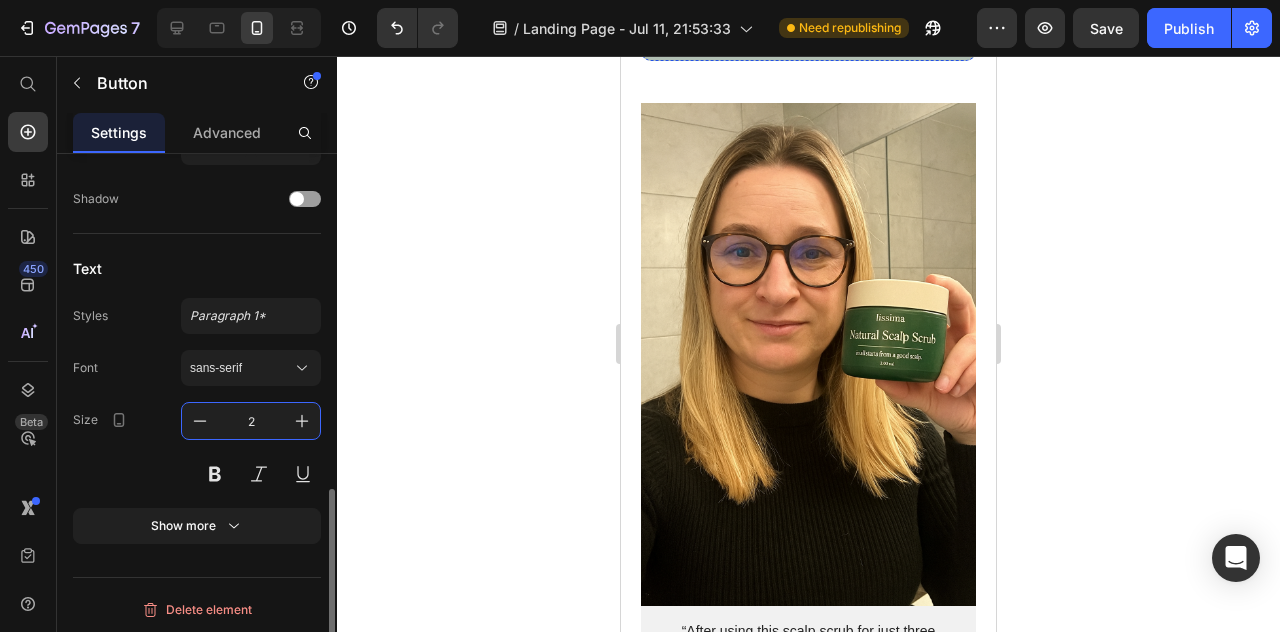 type on "20" 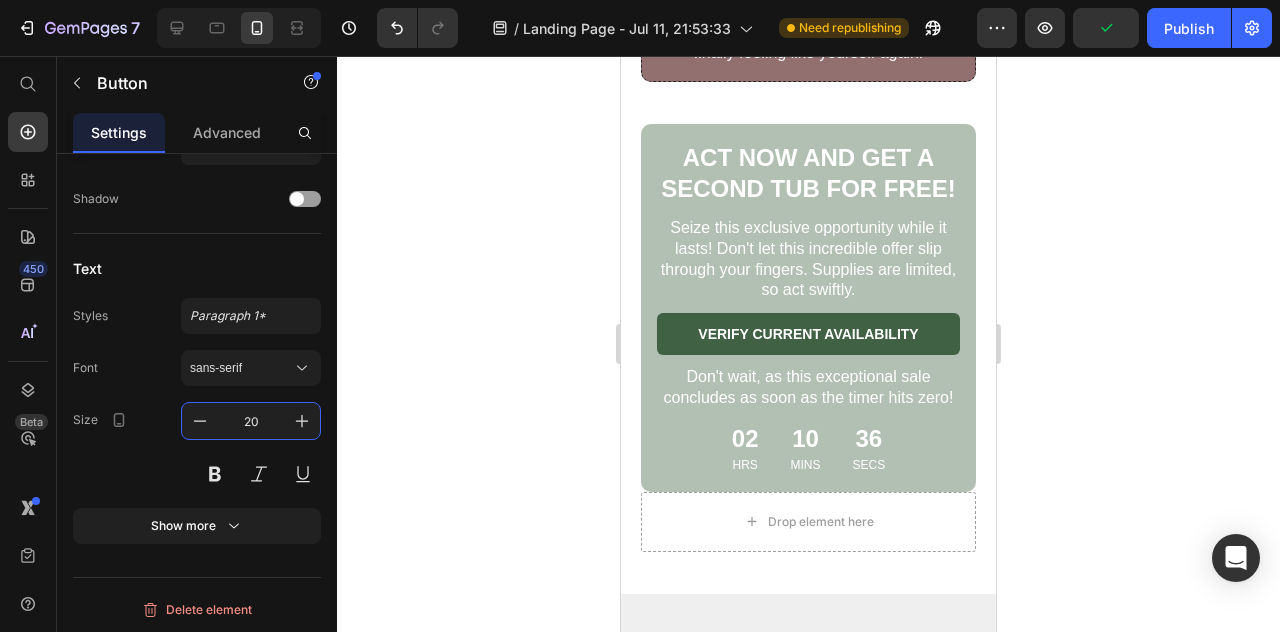 scroll, scrollTop: 9254, scrollLeft: 0, axis: vertical 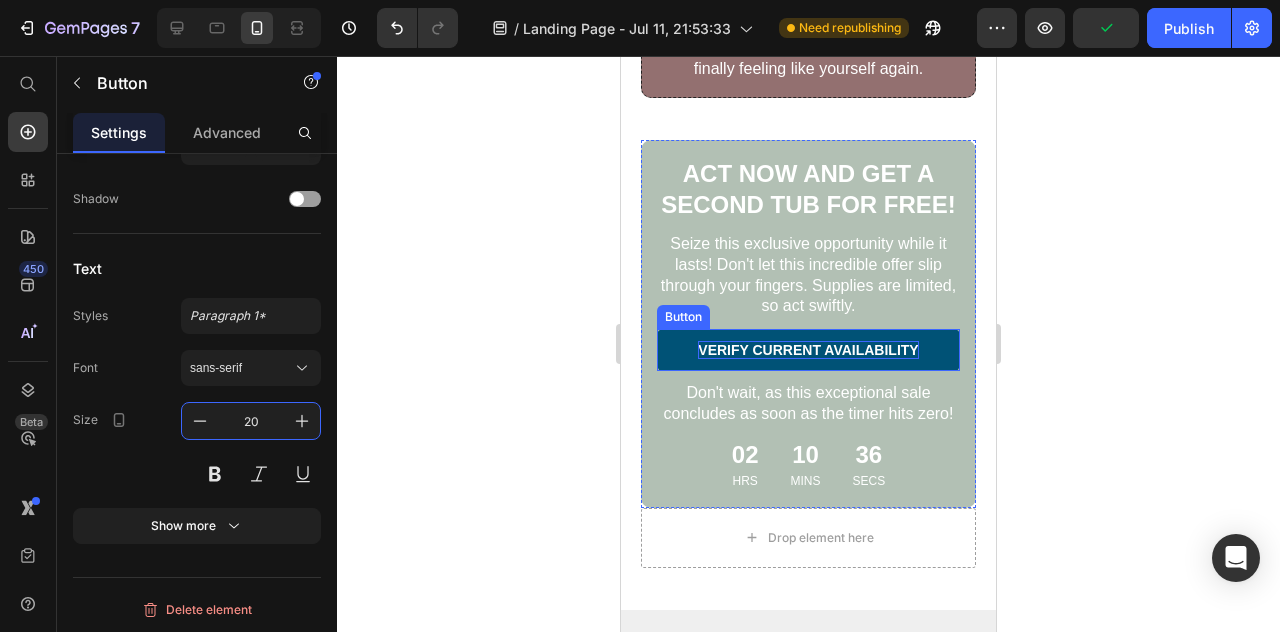 click on "Verify current availability" at bounding box center (808, 350) 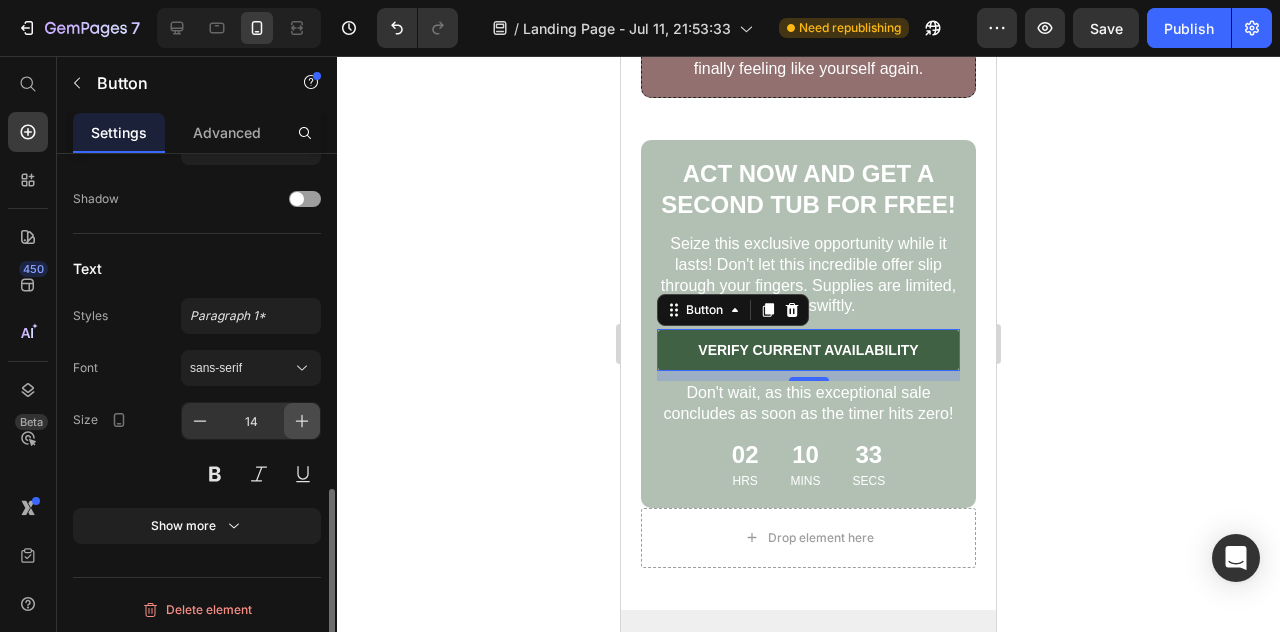 click 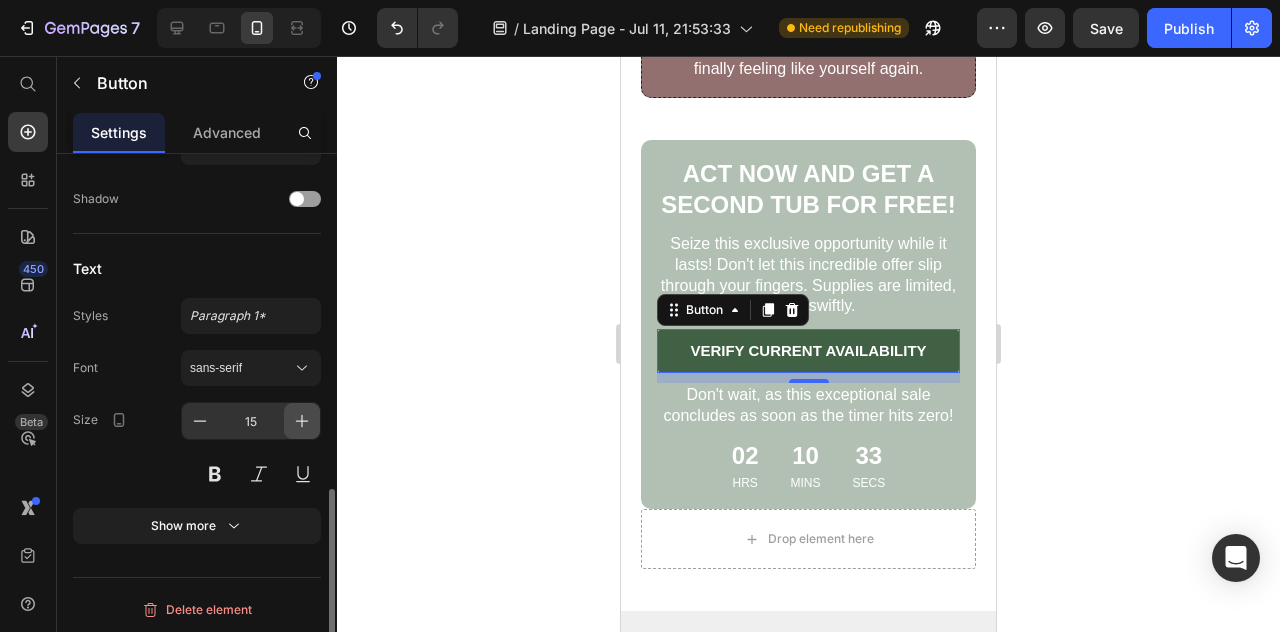 click 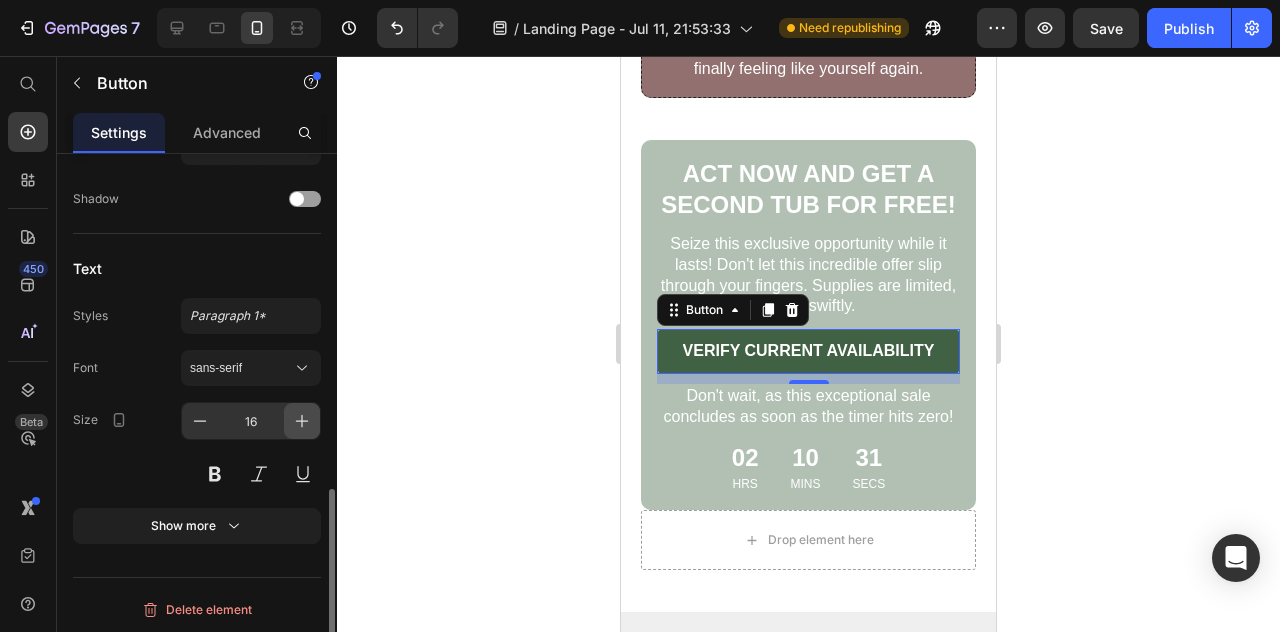click 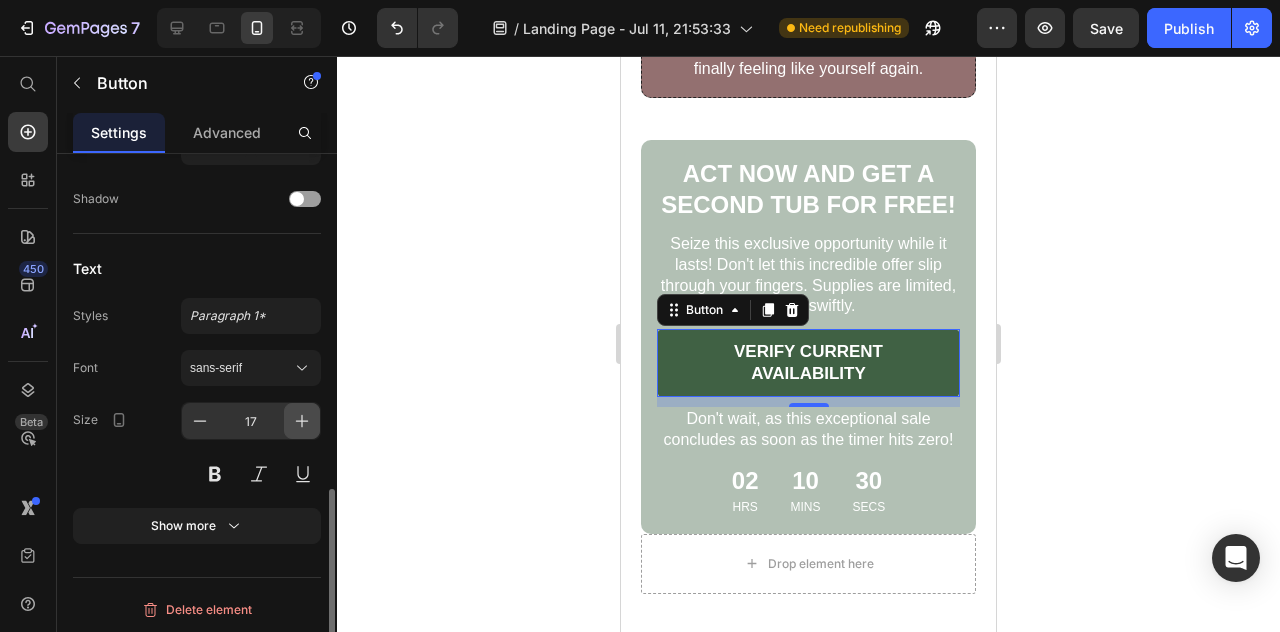 click 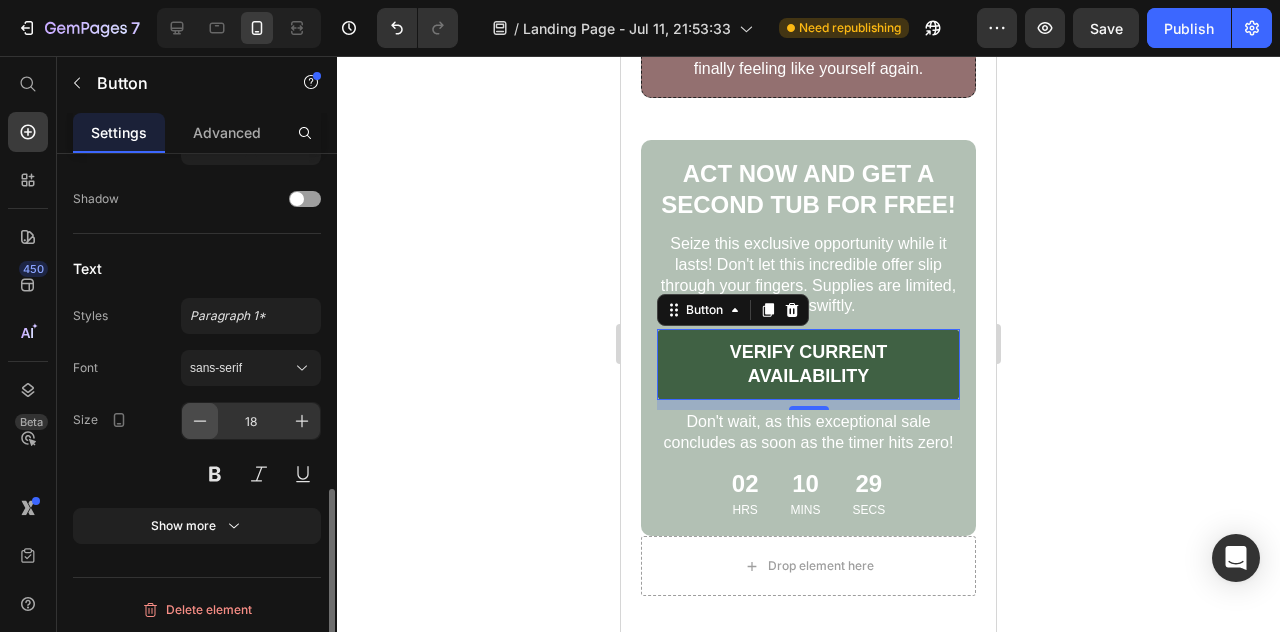 click 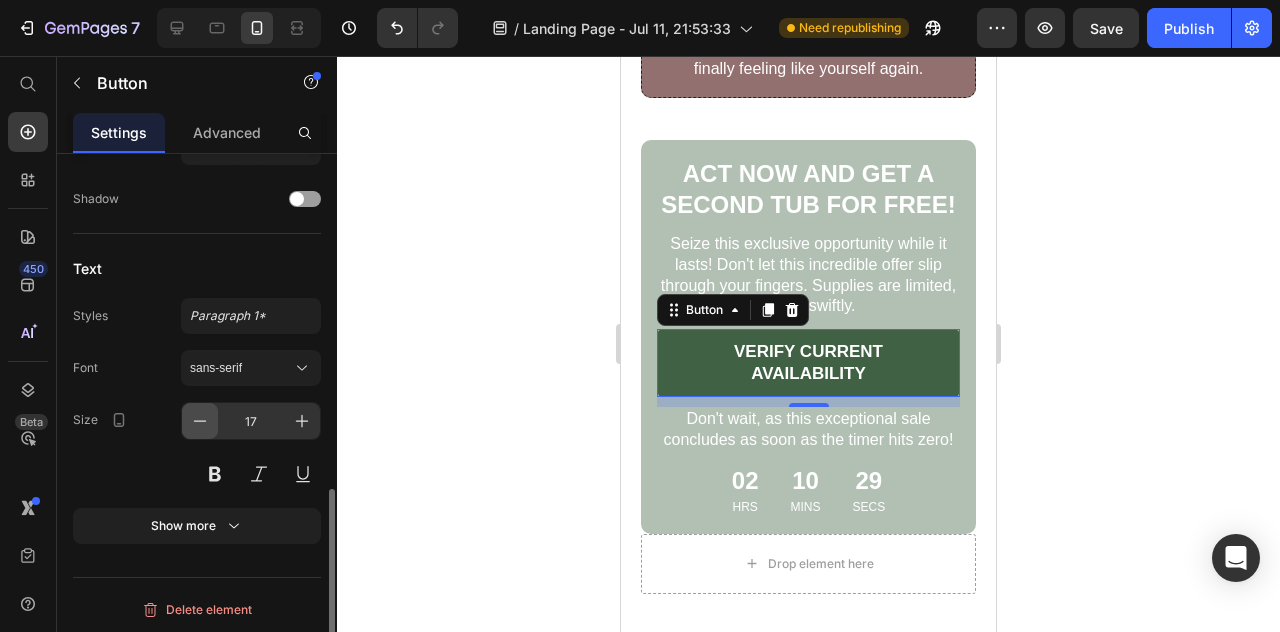 click 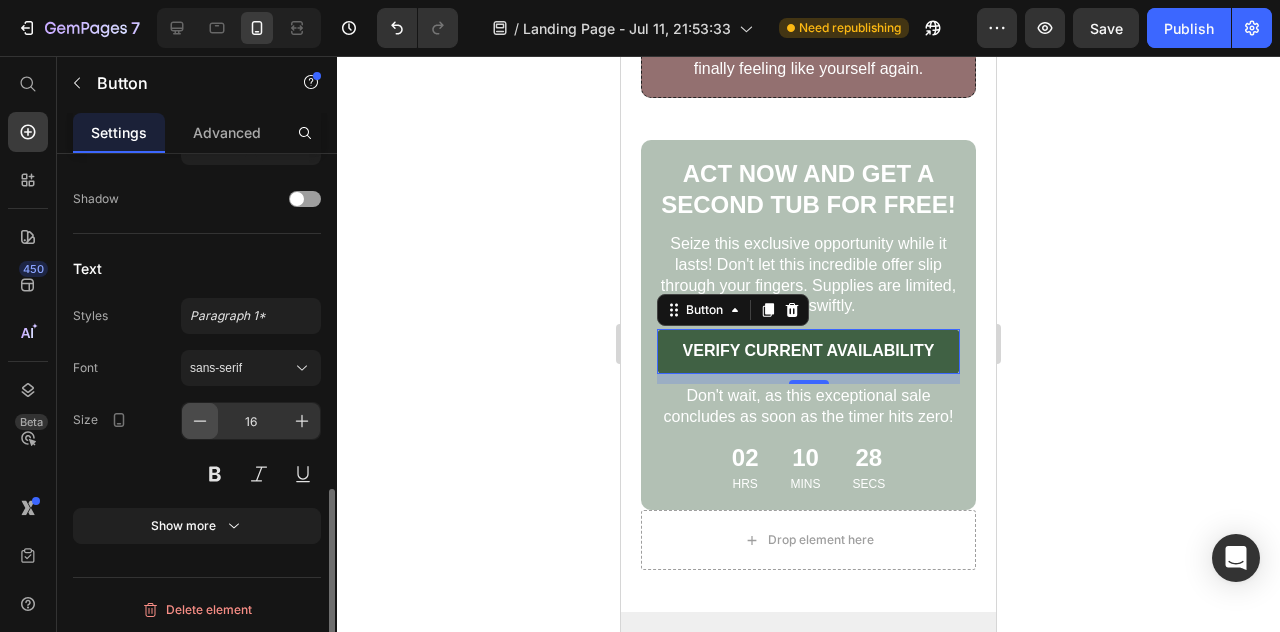 click 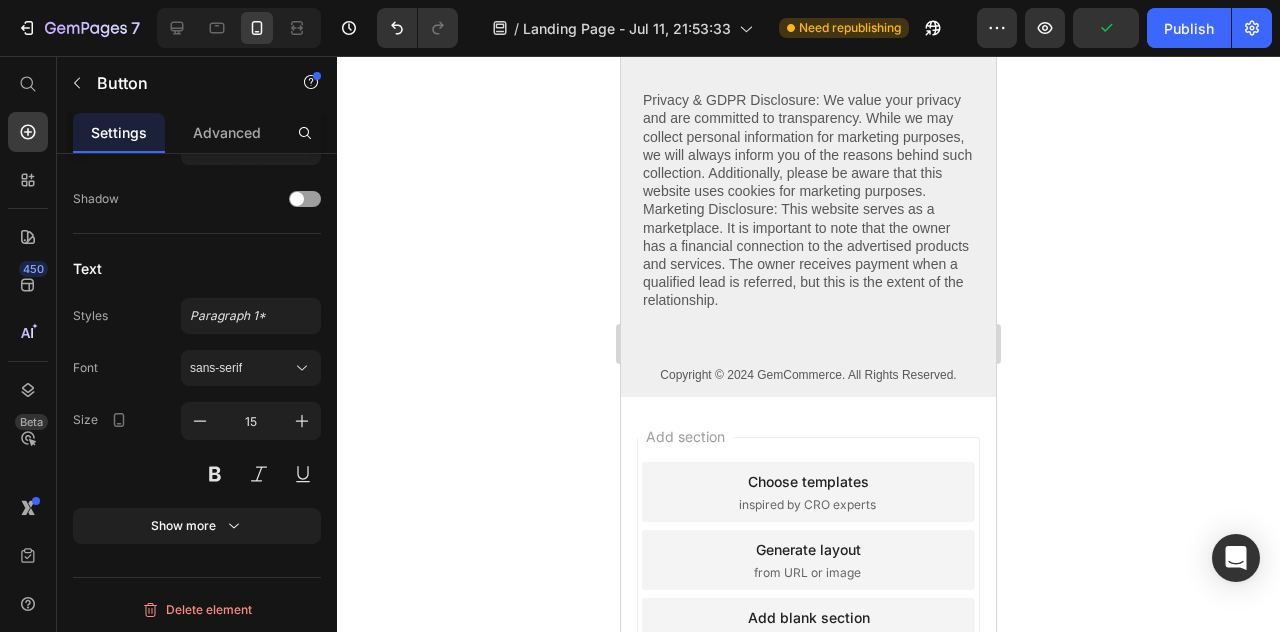 scroll, scrollTop: 9828, scrollLeft: 0, axis: vertical 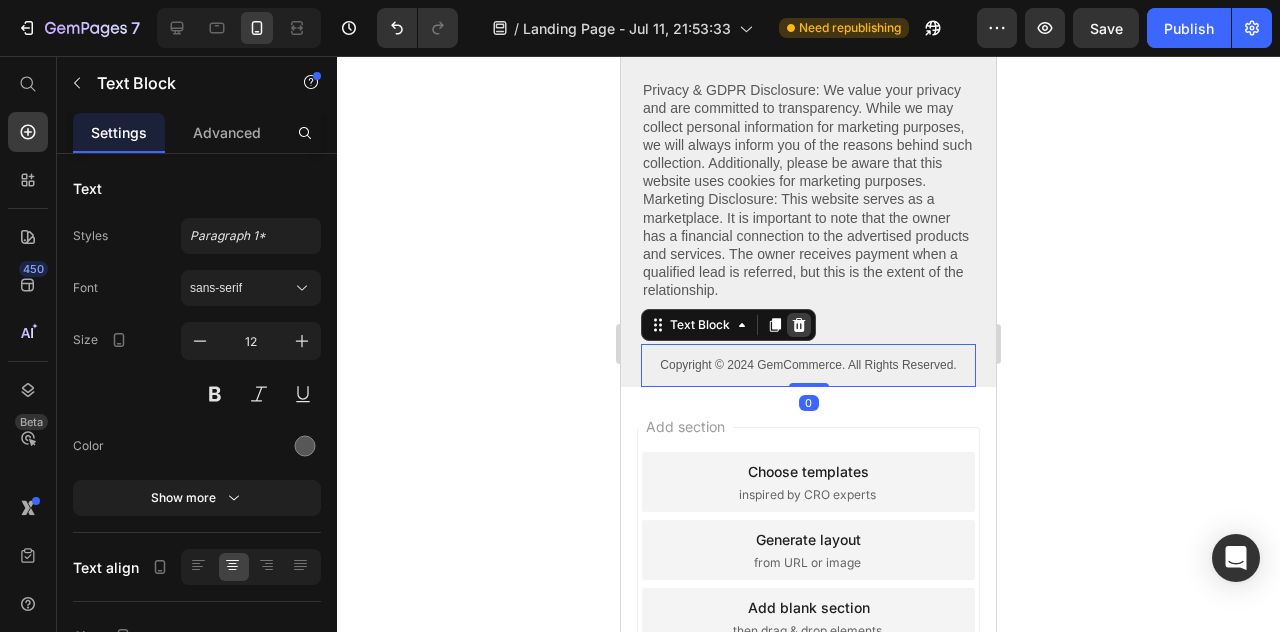 click at bounding box center (799, 325) 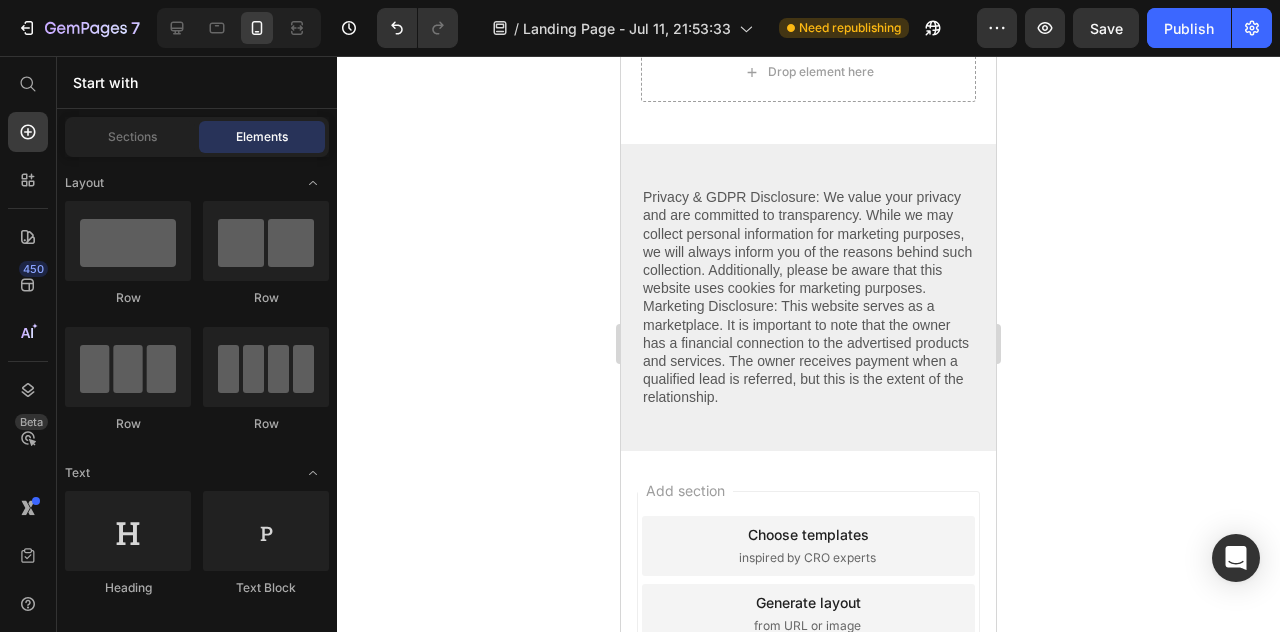 scroll, scrollTop: 9719, scrollLeft: 0, axis: vertical 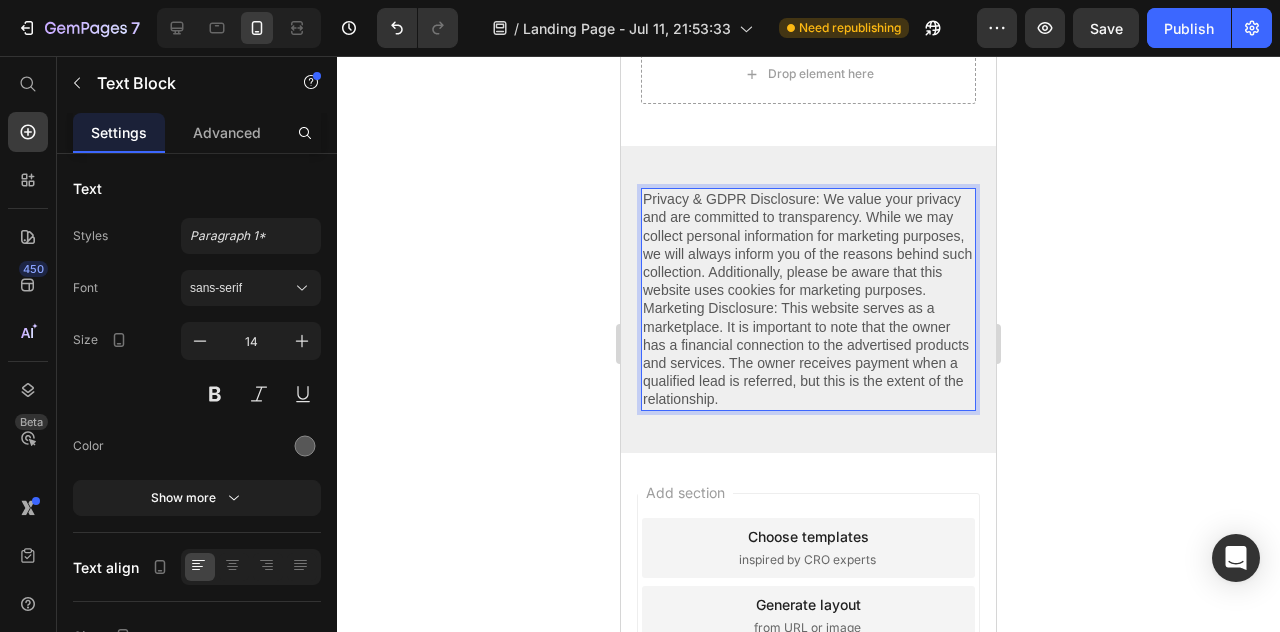 click on "Privacy & GDPR Disclosure: We value your privacy and are committed to transparency. While we may collect personal information for marketing purposes, we will always inform you of the reasons behind such collection. Additionally, please be aware that this website uses cookies for marketing purposes. Marketing Disclosure: This website serves as a marketplace. It is important to note that the owner has a financial connection to the advertised products and services. The owner receives payment when a qualified lead is referred, but this is the extent of the relationship." at bounding box center (808, 299) 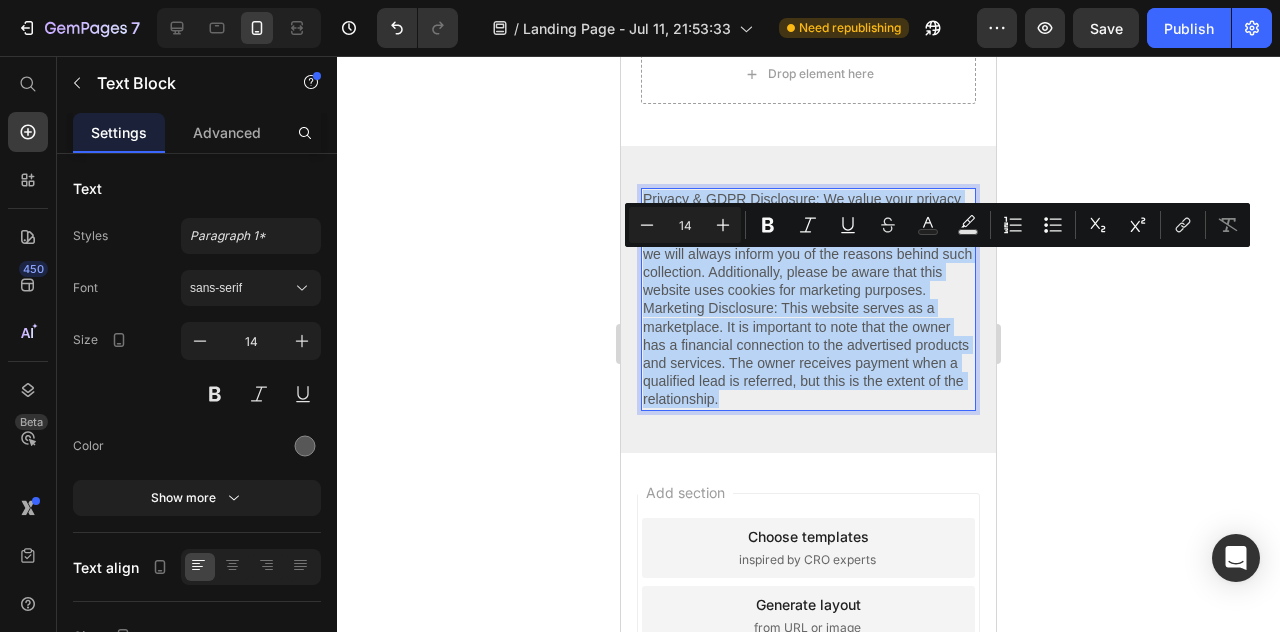 drag, startPoint x: 864, startPoint y: 481, endPoint x: 594, endPoint y: 260, distance: 348.91403 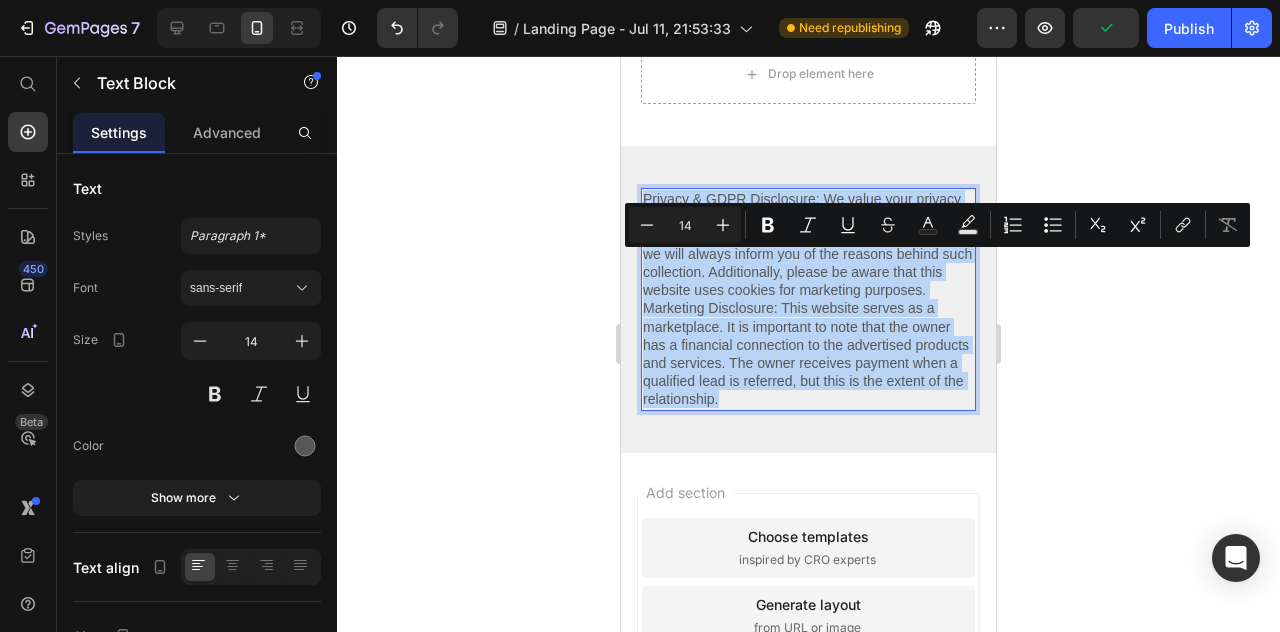scroll, scrollTop: 9672, scrollLeft: 0, axis: vertical 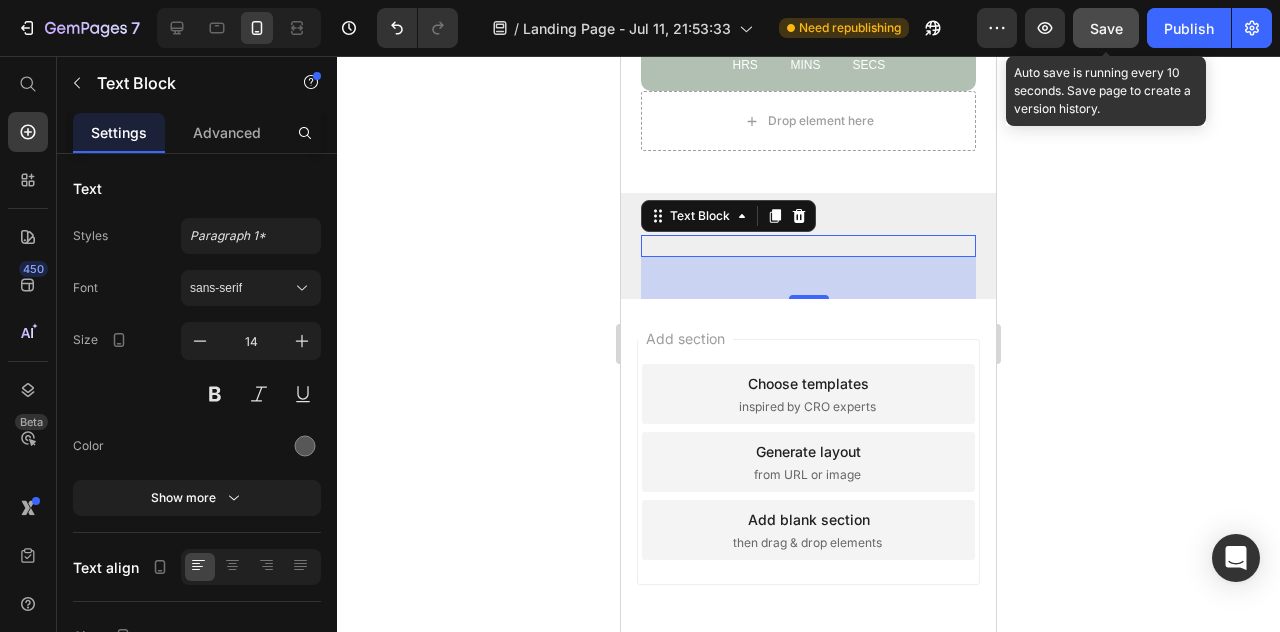 click on "Save" 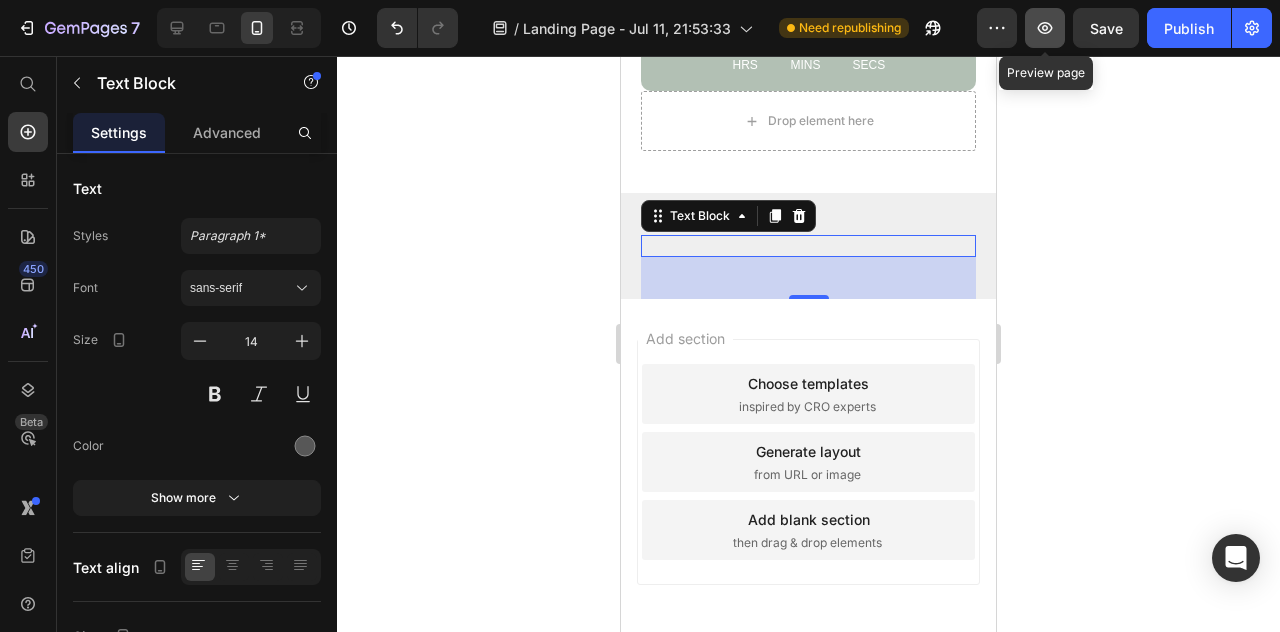 click 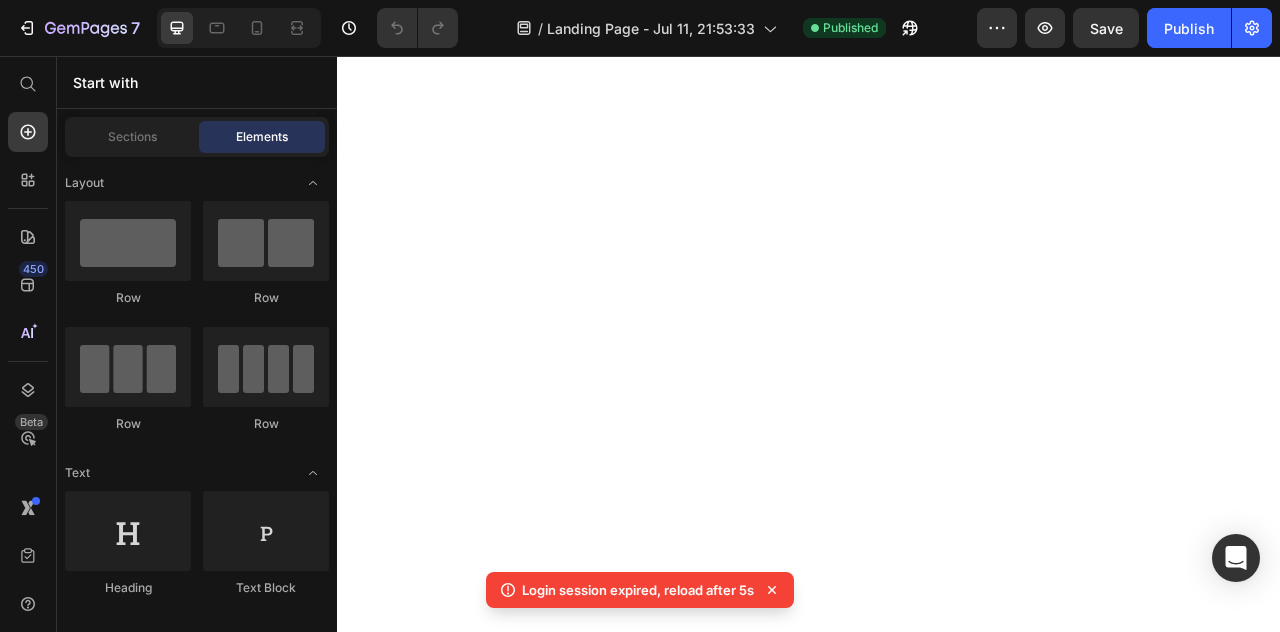 scroll, scrollTop: 0, scrollLeft: 0, axis: both 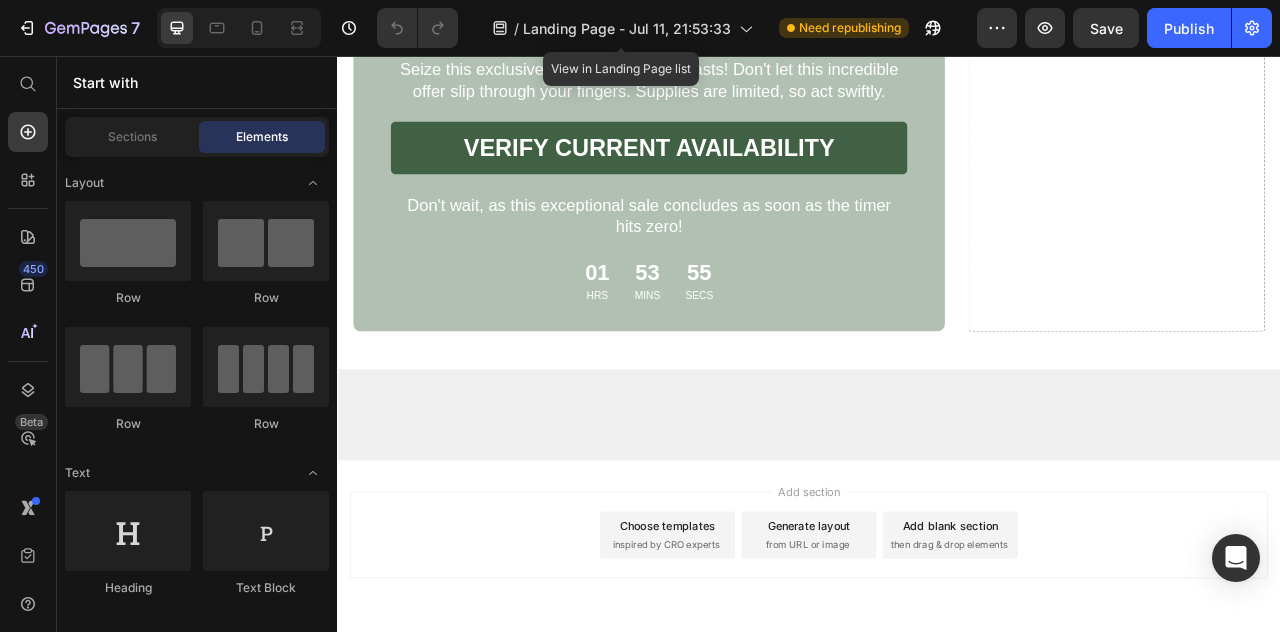 click on "/  Landing Page - Jul 11, 21:53:33" 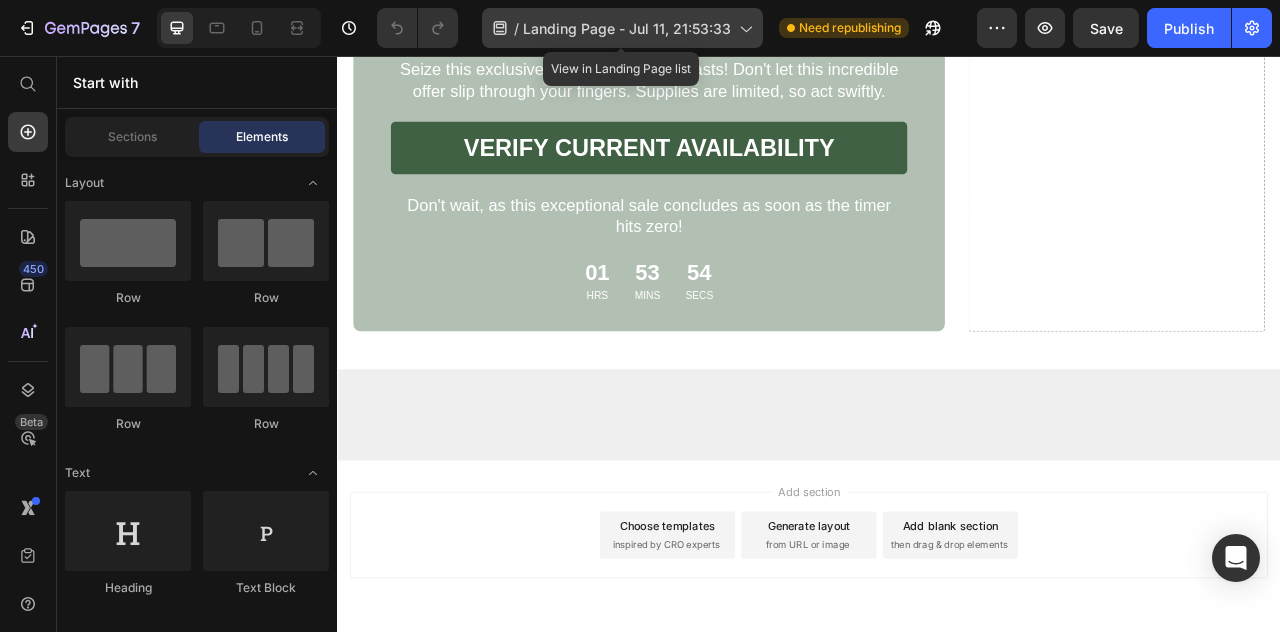 click on "/  Landing Page - Jul 11, 21:53:33" 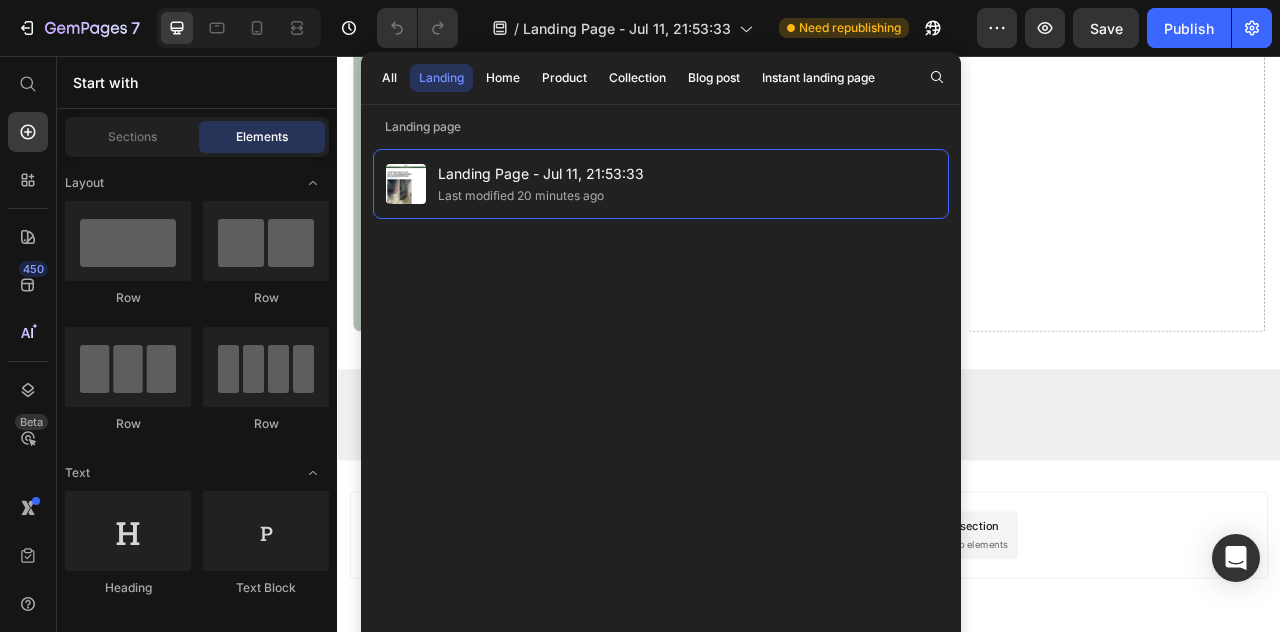 click on "Landing Page - Jul 11, 21:53:33 Last modified 20 minutes ago" at bounding box center (661, 387) 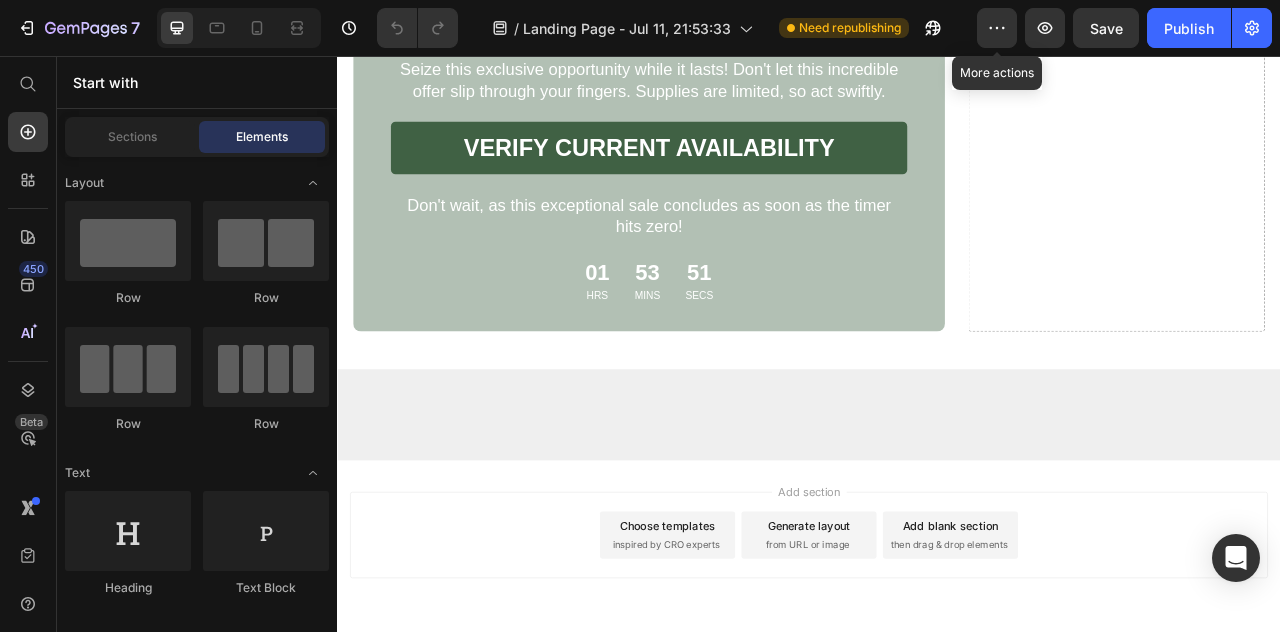 click 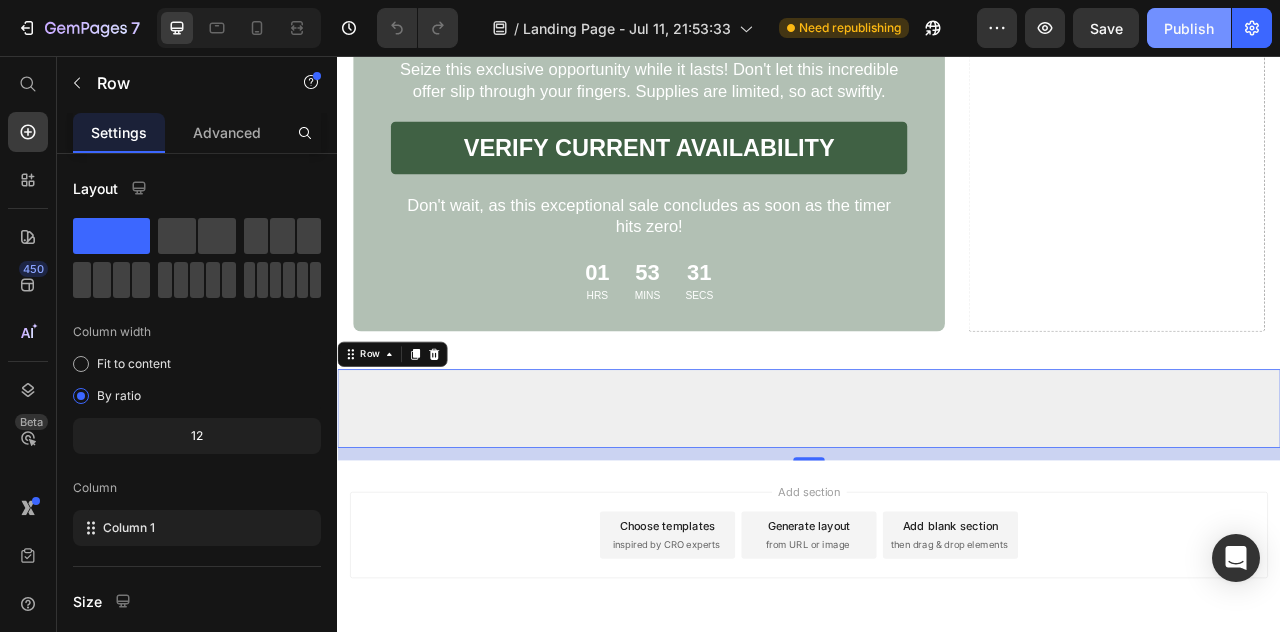 click on "Publish" at bounding box center [1189, 28] 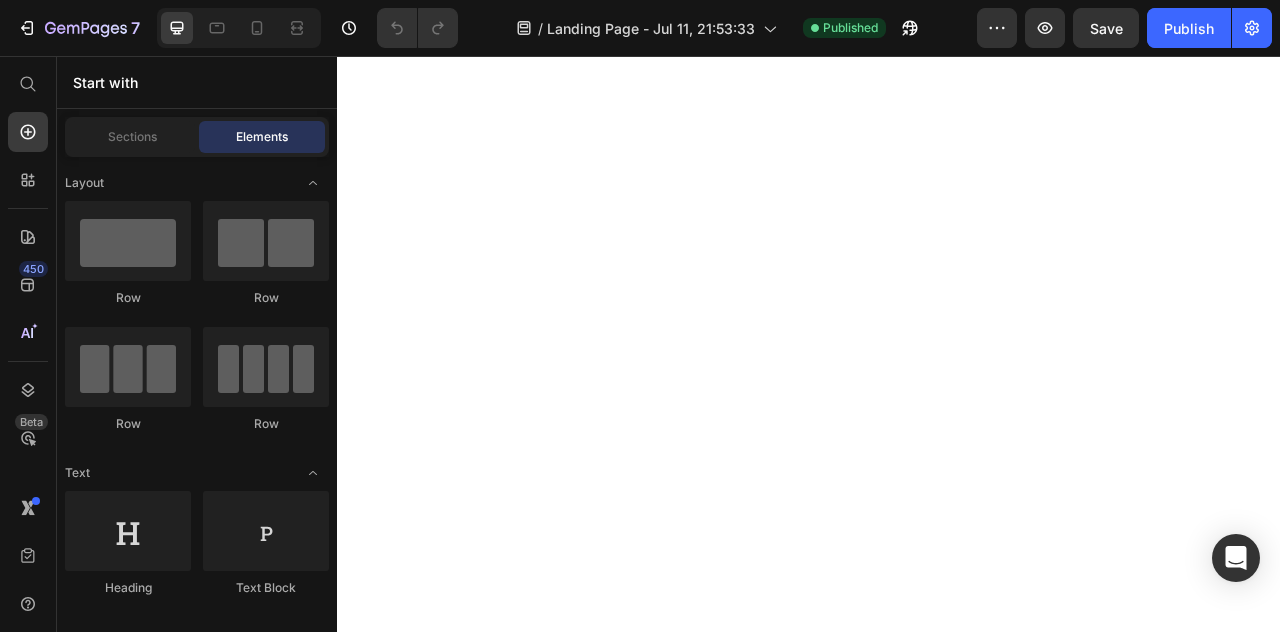 scroll, scrollTop: 0, scrollLeft: 0, axis: both 